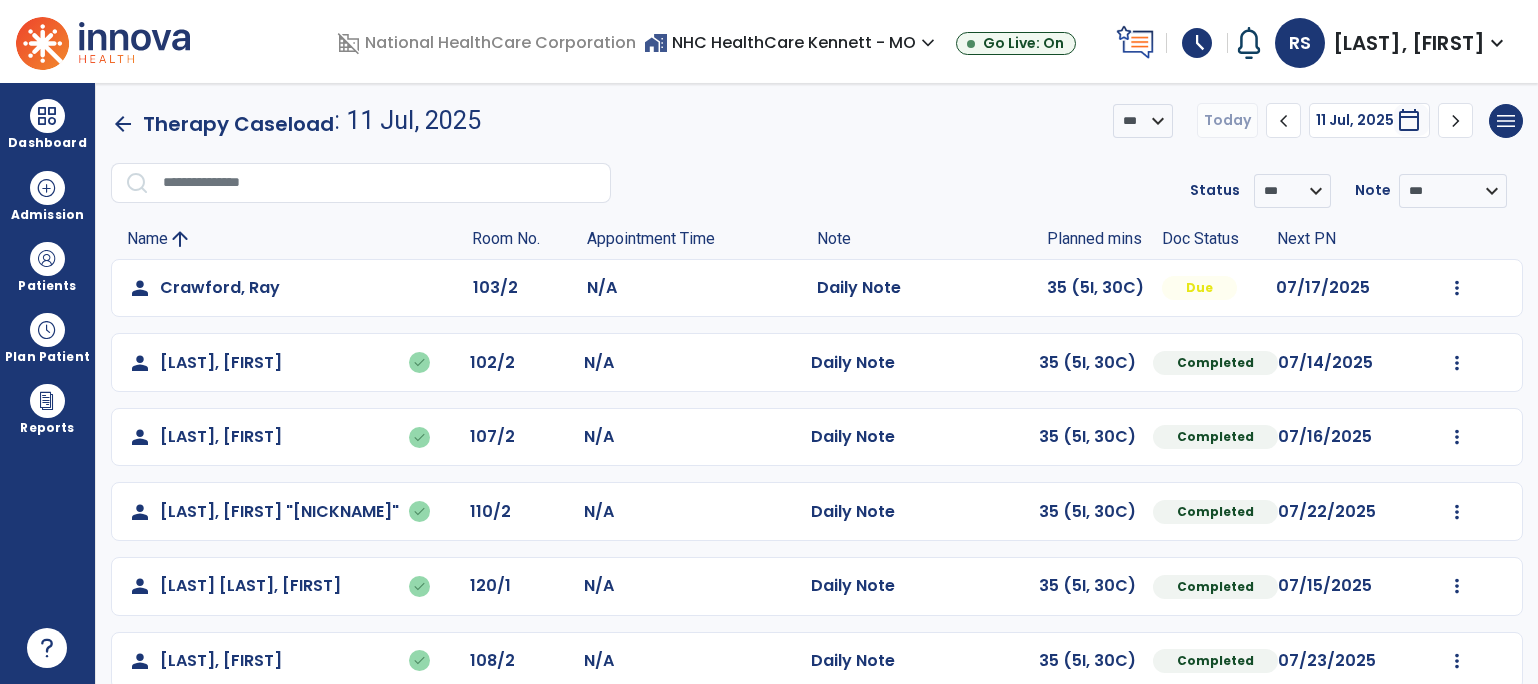 scroll, scrollTop: 0, scrollLeft: 0, axis: both 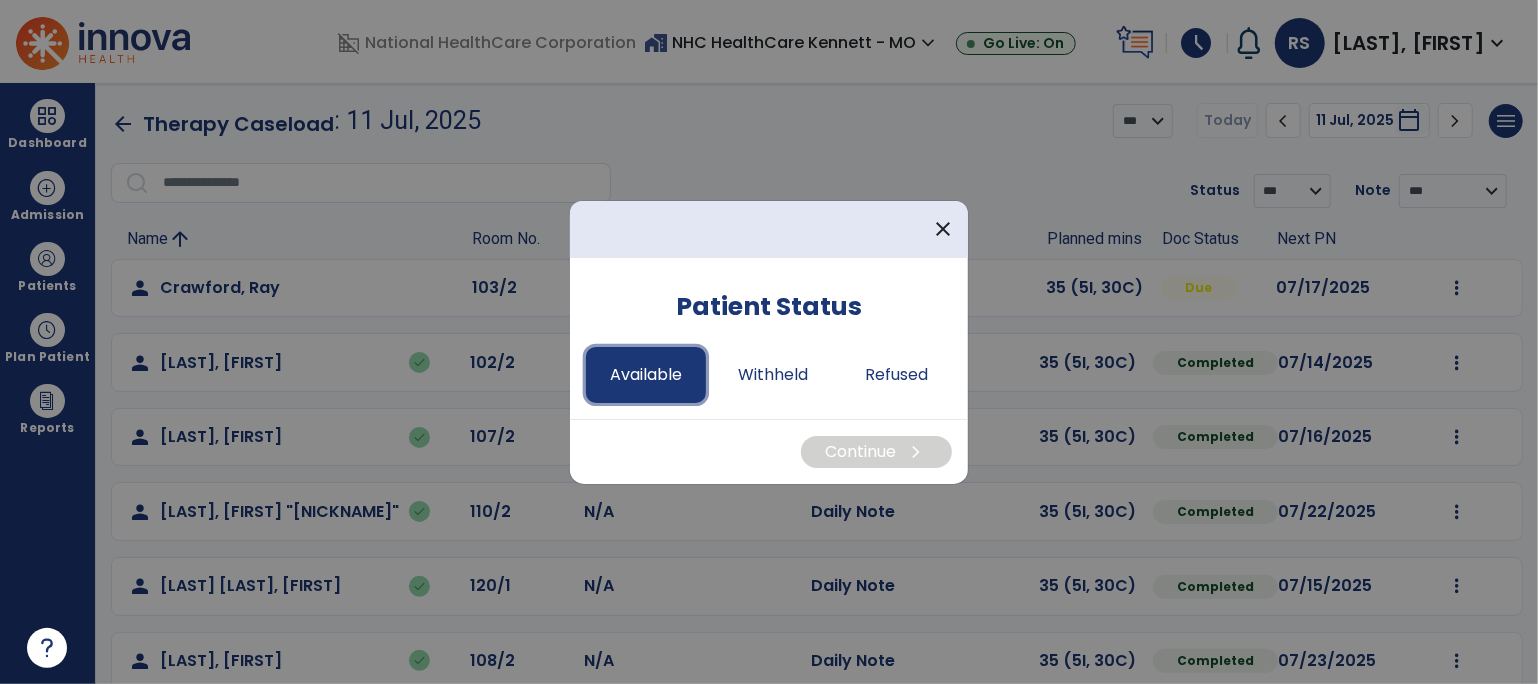 click on "Available" at bounding box center [646, 375] 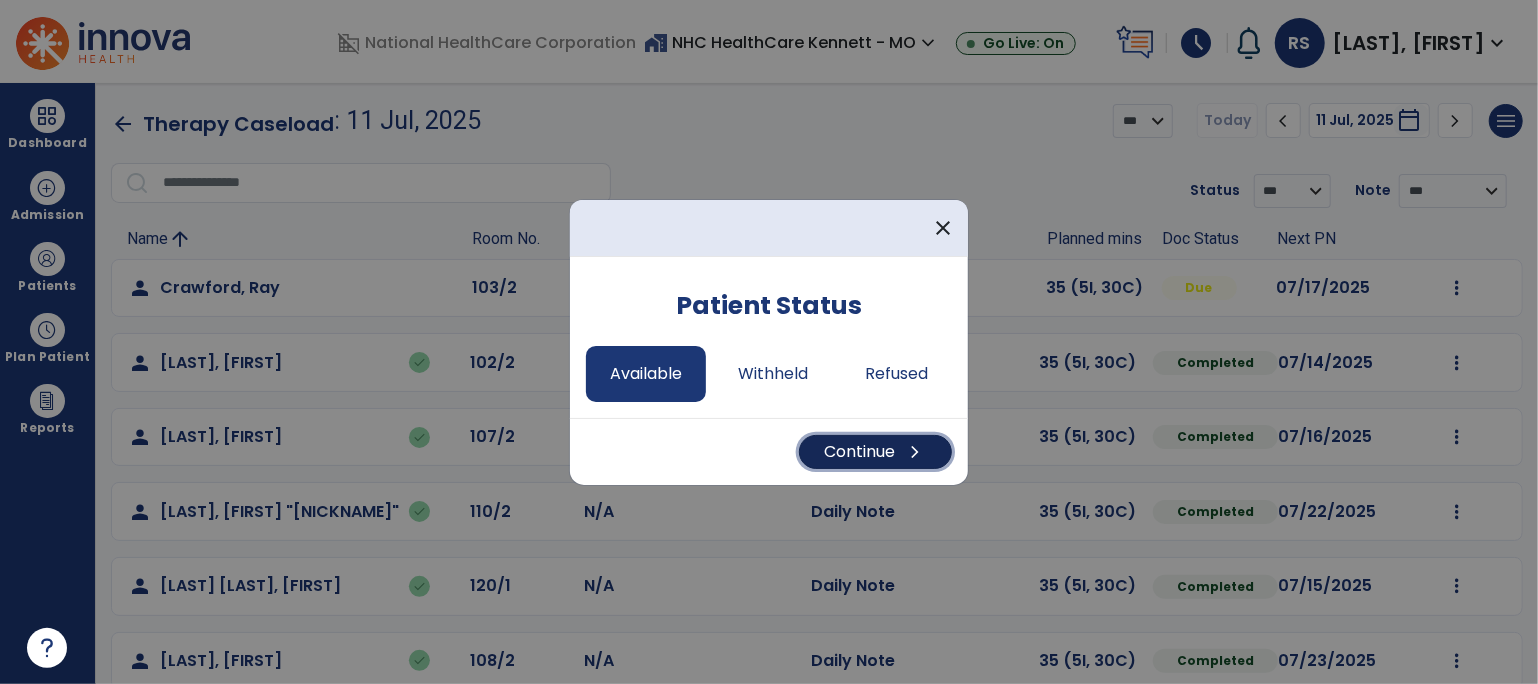 click on "Continue   chevron_right" at bounding box center [875, 452] 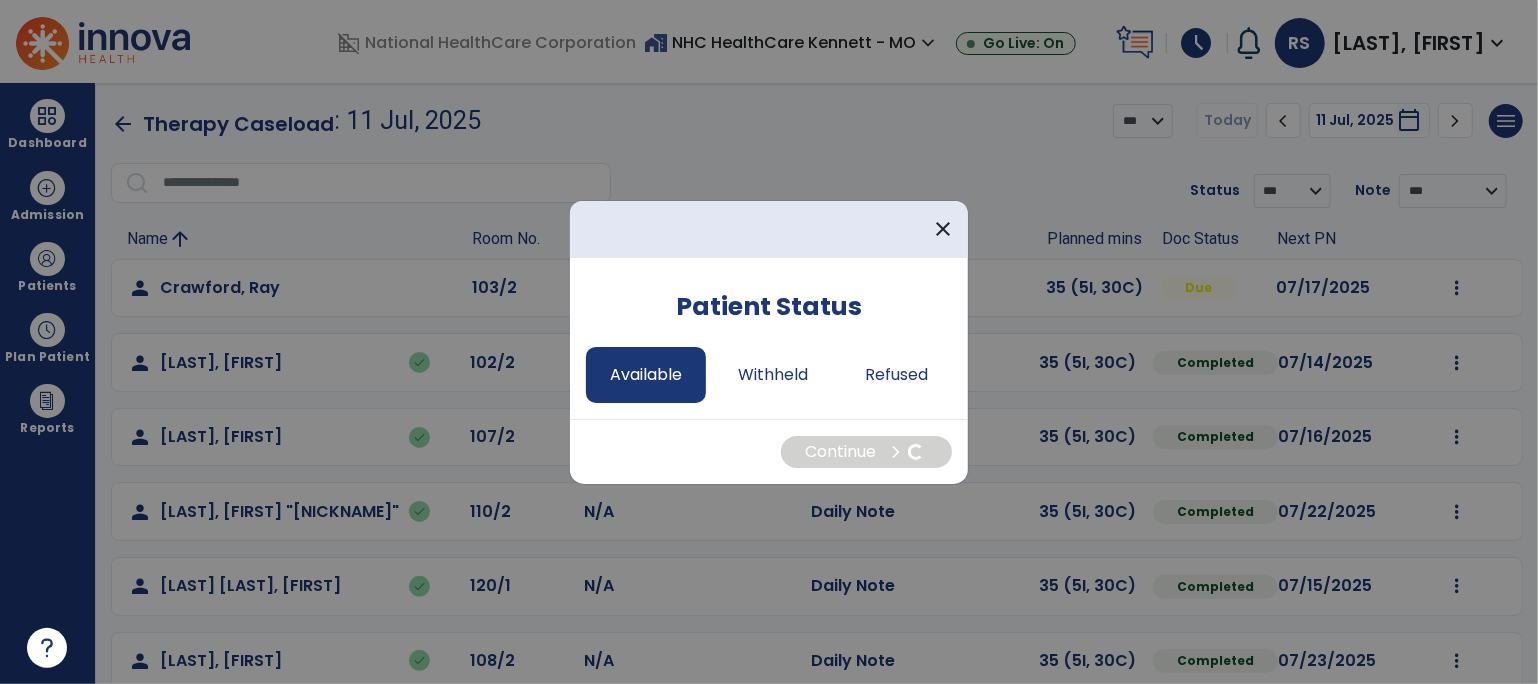 select on "*" 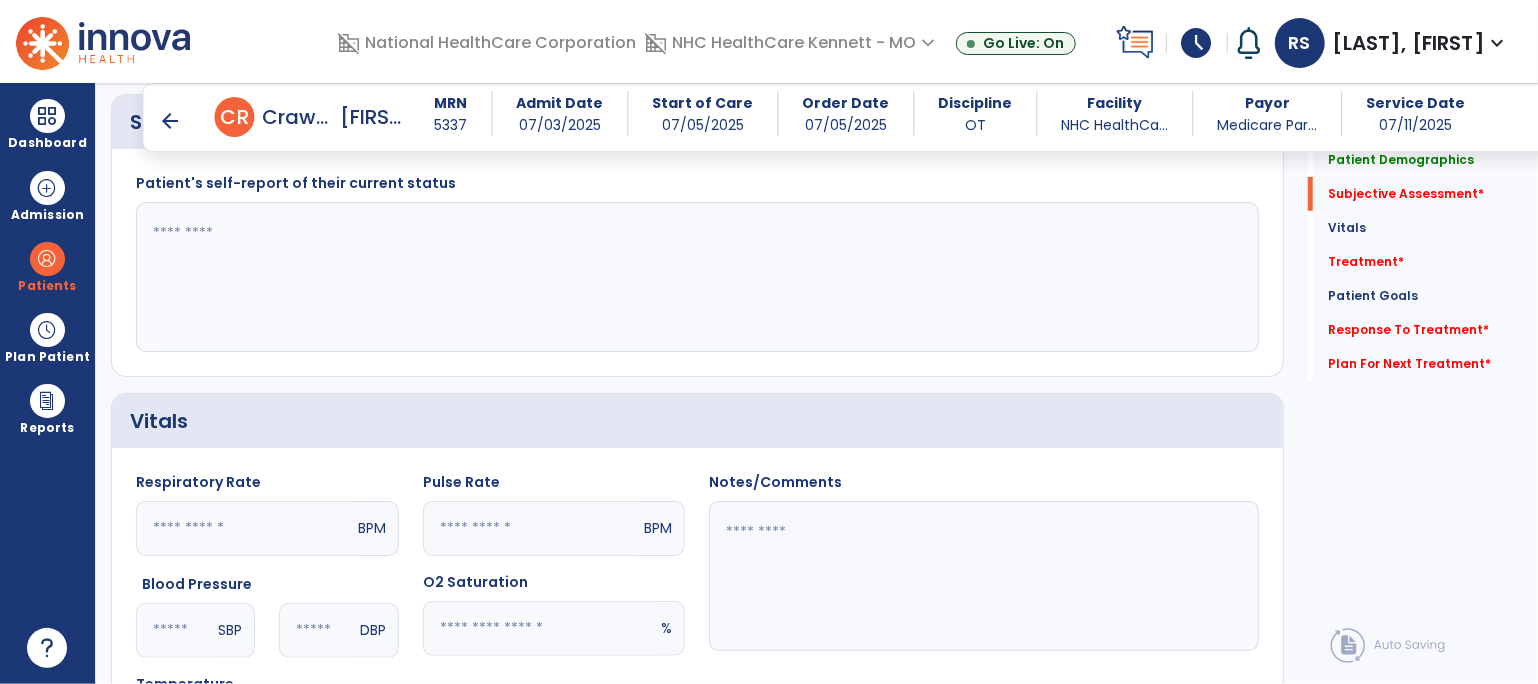 scroll, scrollTop: 267, scrollLeft: 0, axis: vertical 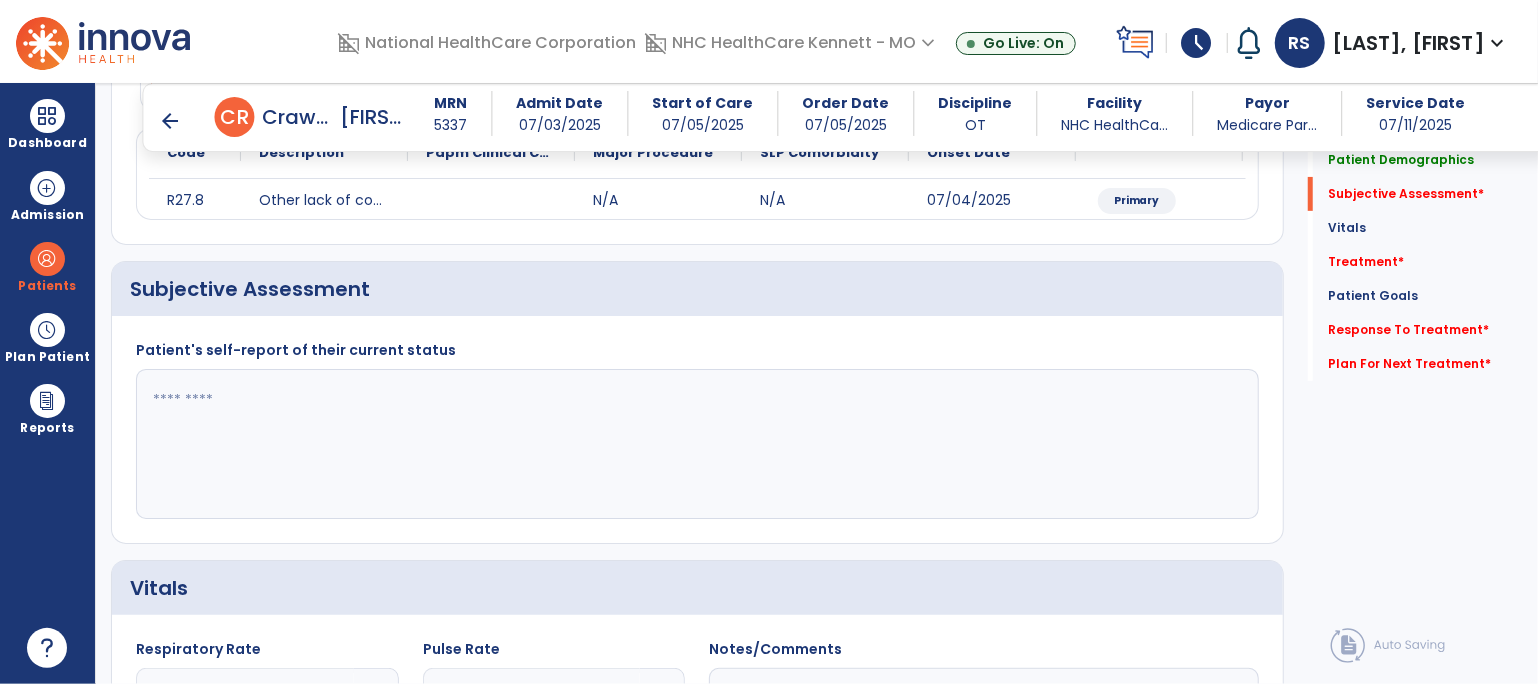 click 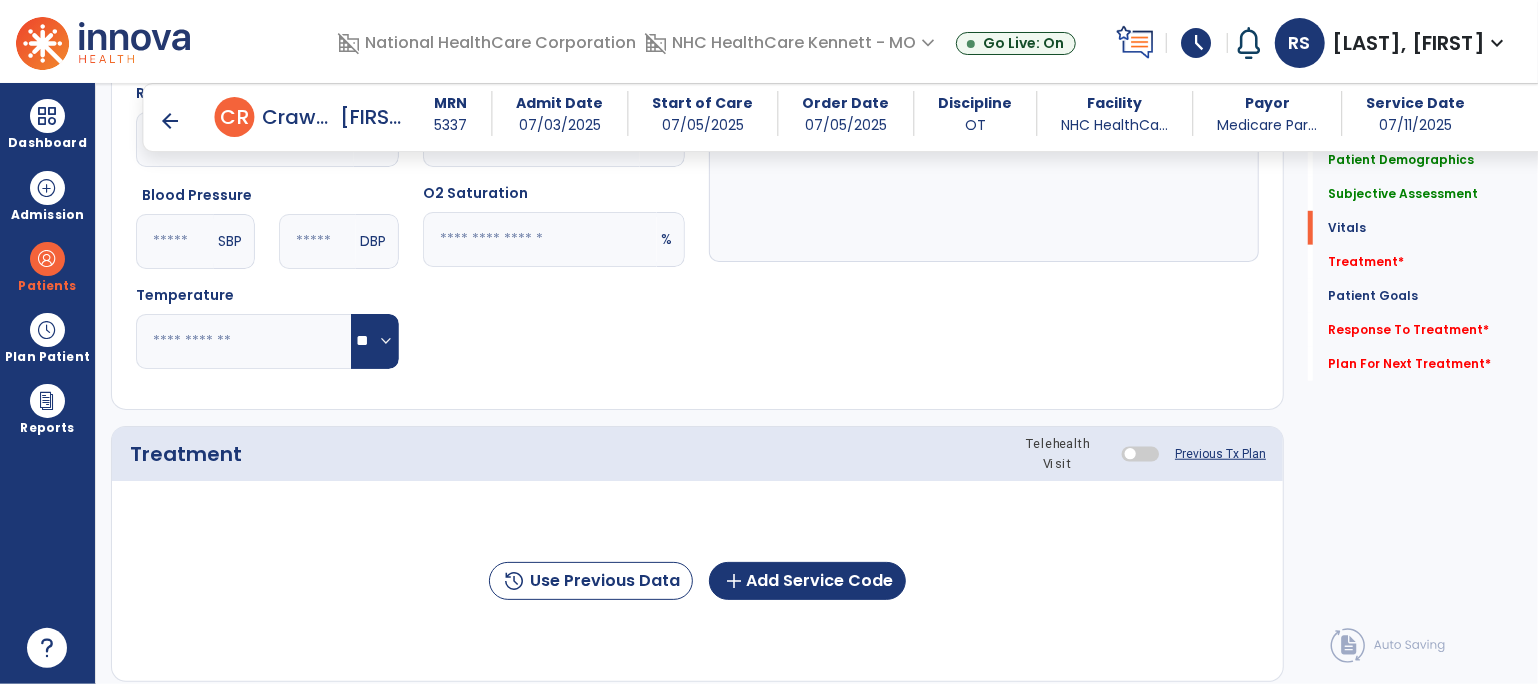 scroll, scrollTop: 933, scrollLeft: 0, axis: vertical 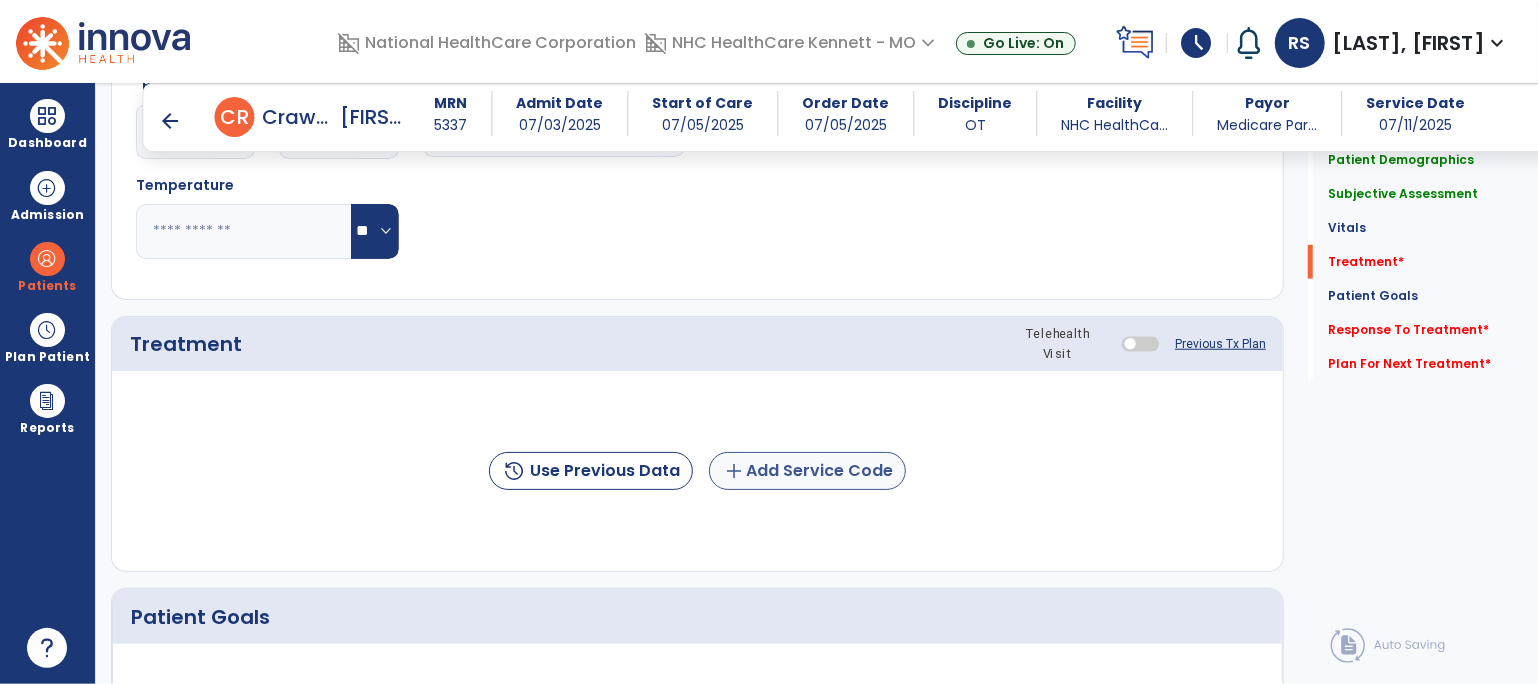type on "**********" 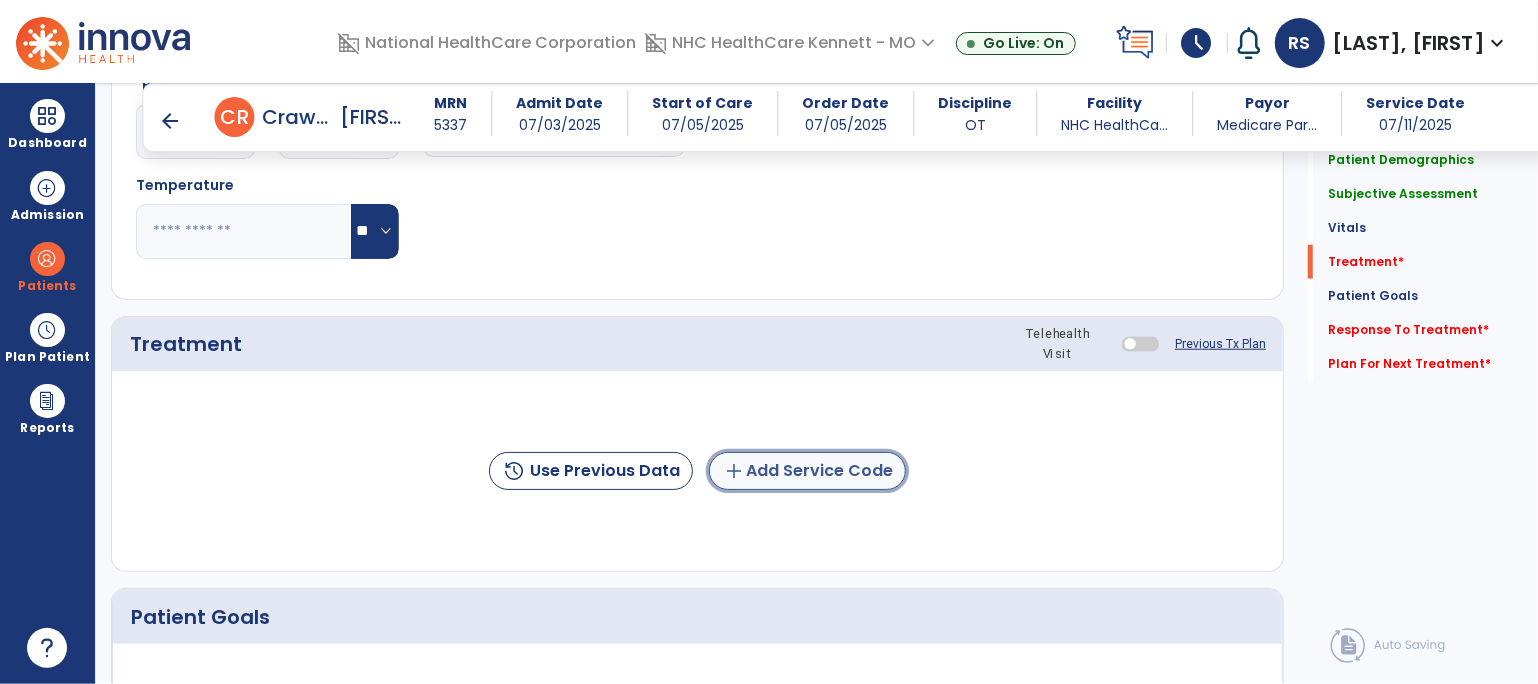 click on "add  Add Service Code" 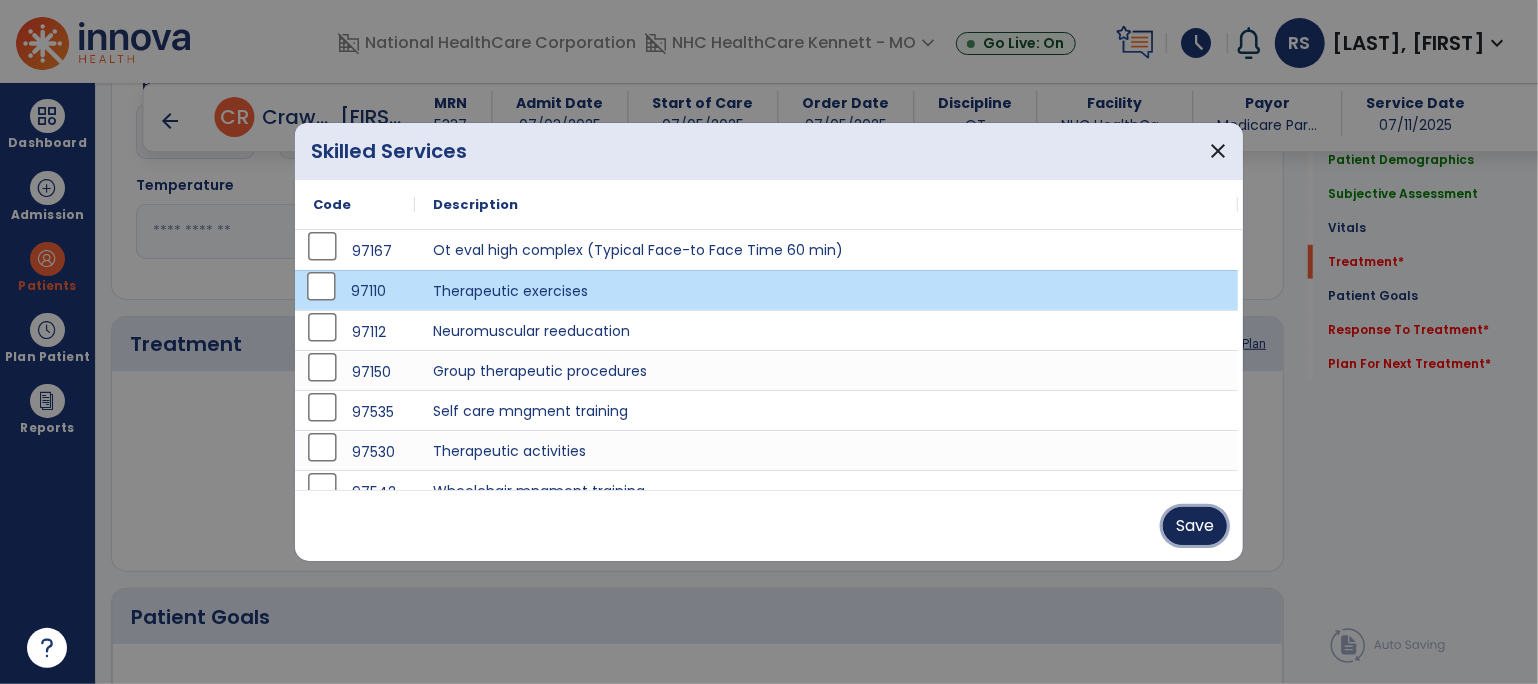 click on "Save" at bounding box center (1195, 526) 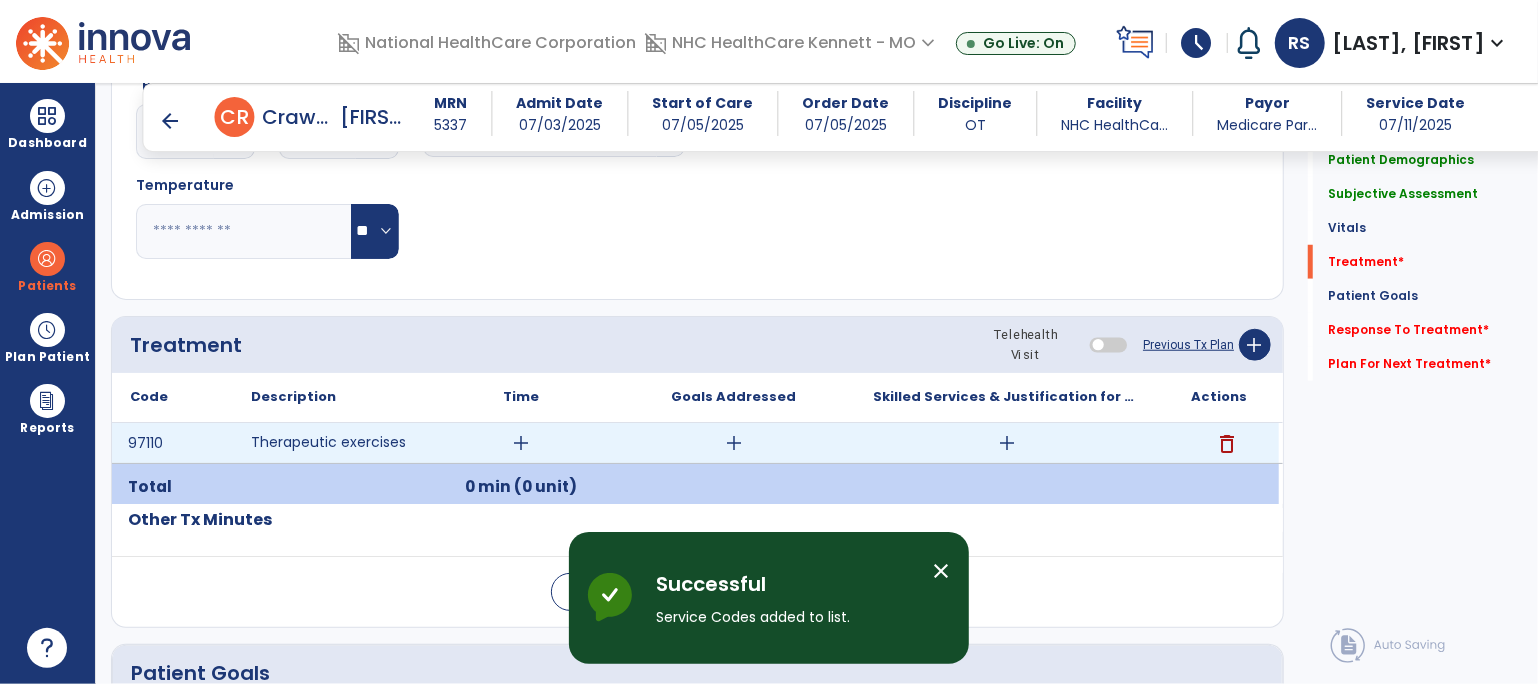 click on "add" at bounding box center (521, 443) 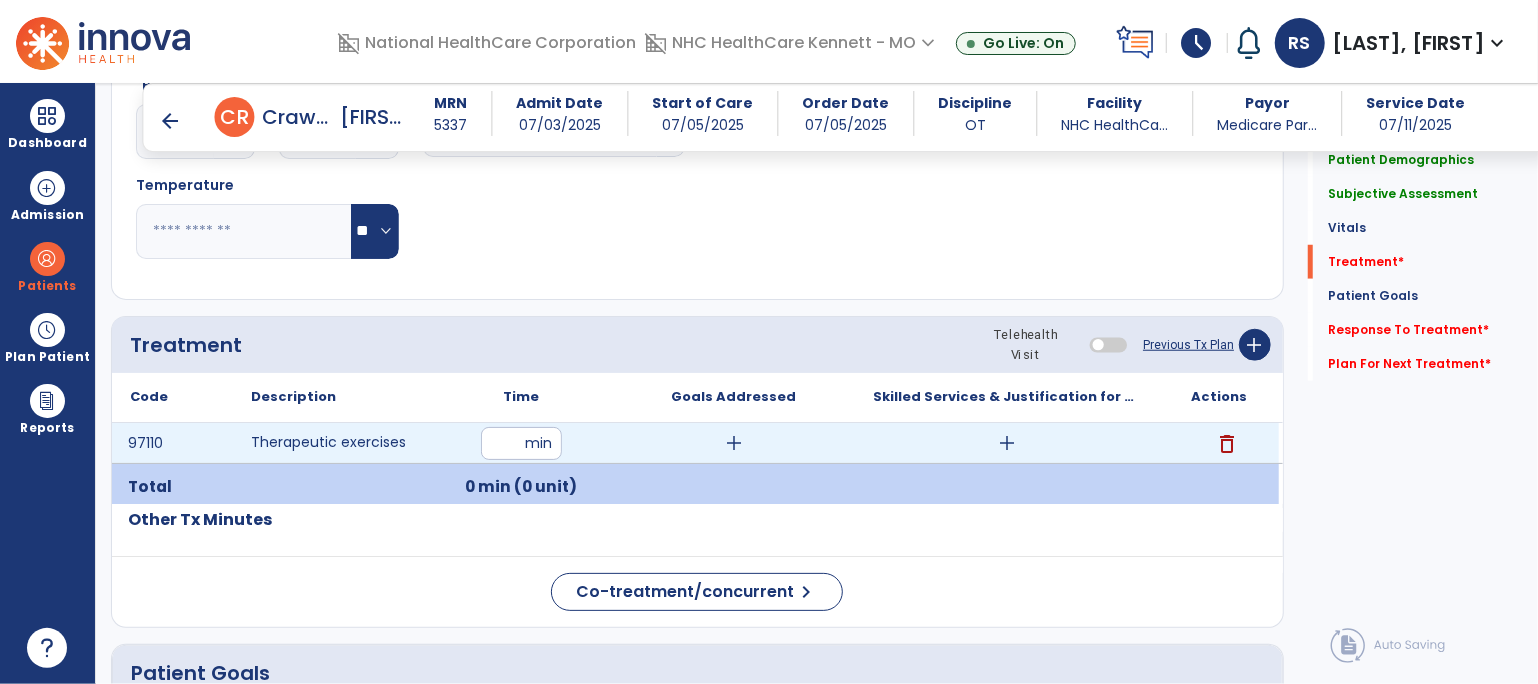 type on "**" 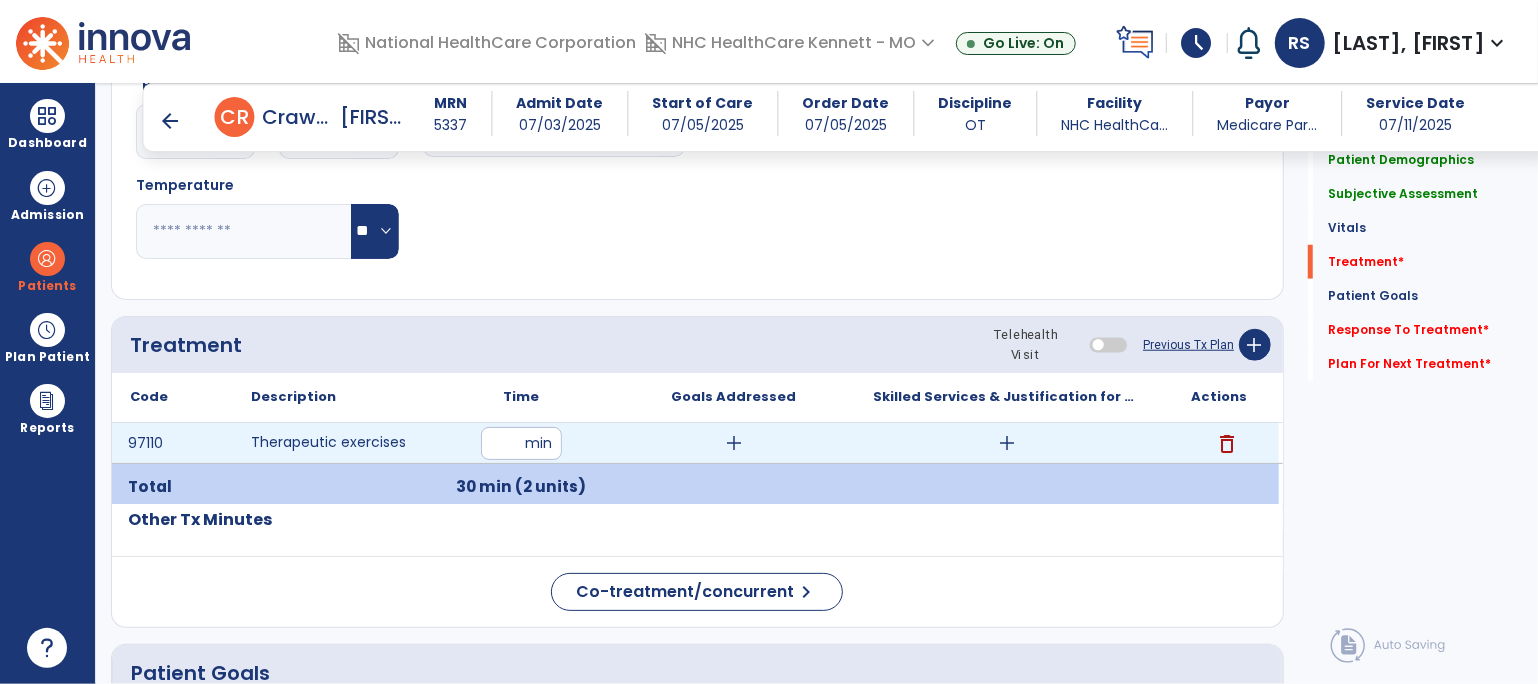 click on "add" at bounding box center [1007, 443] 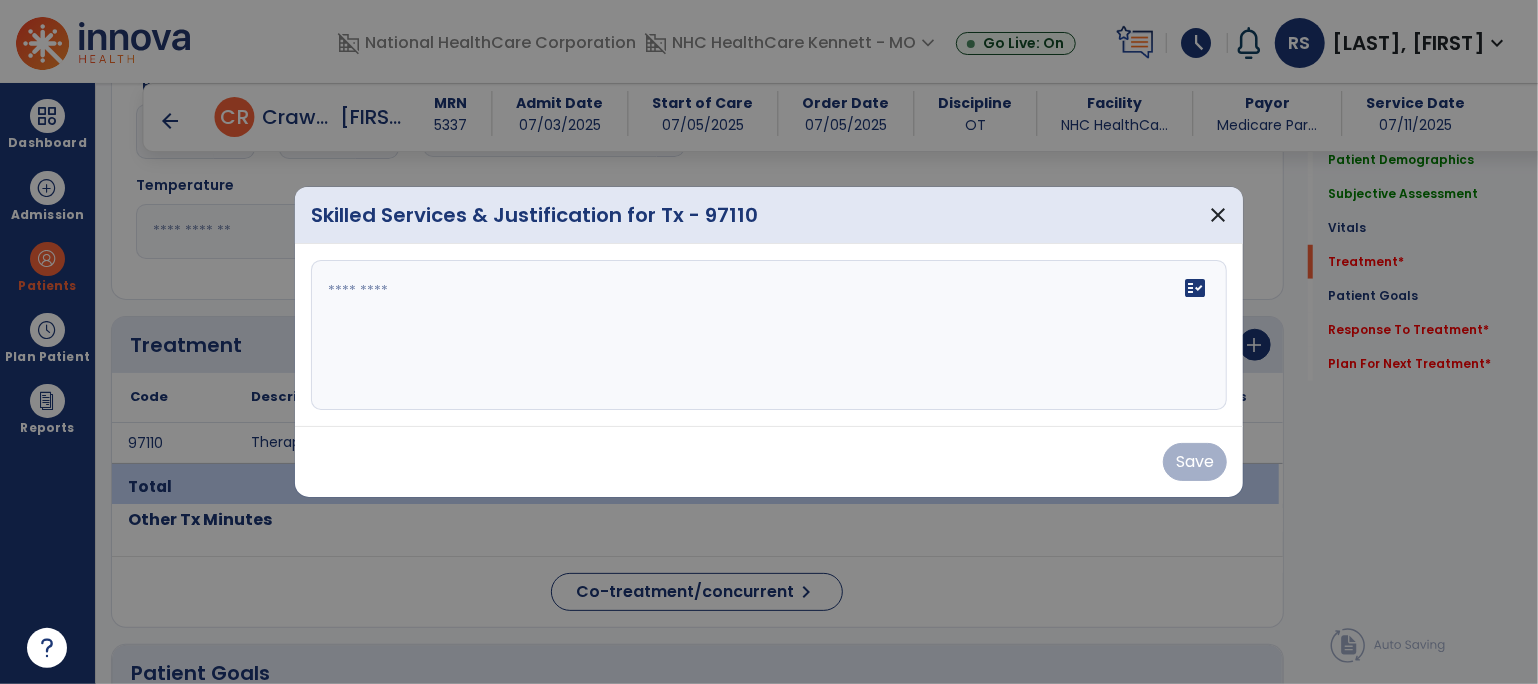 click on "domain_disabled   National HealthCare Corporation   domain_disabled   NHC HealthCare Kennett - MO   expand_more   NHC HealthCare Kennett - MO  Go Live: On schedule My Time:   Friday, Jul 11    ***** stop  Stop   Open your timecard  arrow_right Notifications  No Notifications yet   RS   [LAST], [FIRST]   expand_more   home   Home   person   Profile   help   Help   logout   Log out  Dashboard  dashboard  Therapist Dashboard Admission Patients  format_list_bulleted  Patient List  space_dashboard  Patient Board  insert_chart  PDPM Board Plan Patient  event_note  Planner  content_paste_go  Scheduler  content_paste_go  Whiteboard Reports  export_notes  Billing Exports  note_alt  EOM Report  event_note  Minutes By Payor  inbox_customize  Service Log  playlist_add_check  Triple Check Report  arrow_back   Daily Note   arrow_back      C  R  [LAST],   [FIRST]  MRN 5337 Admit Date 07/03/2025 Start of Care 07/05/2025 Order Date 07/05/2025 Discipline OT Facility NHC HealthCa... Payor Medicare Par... Service Date" at bounding box center [769, 342] 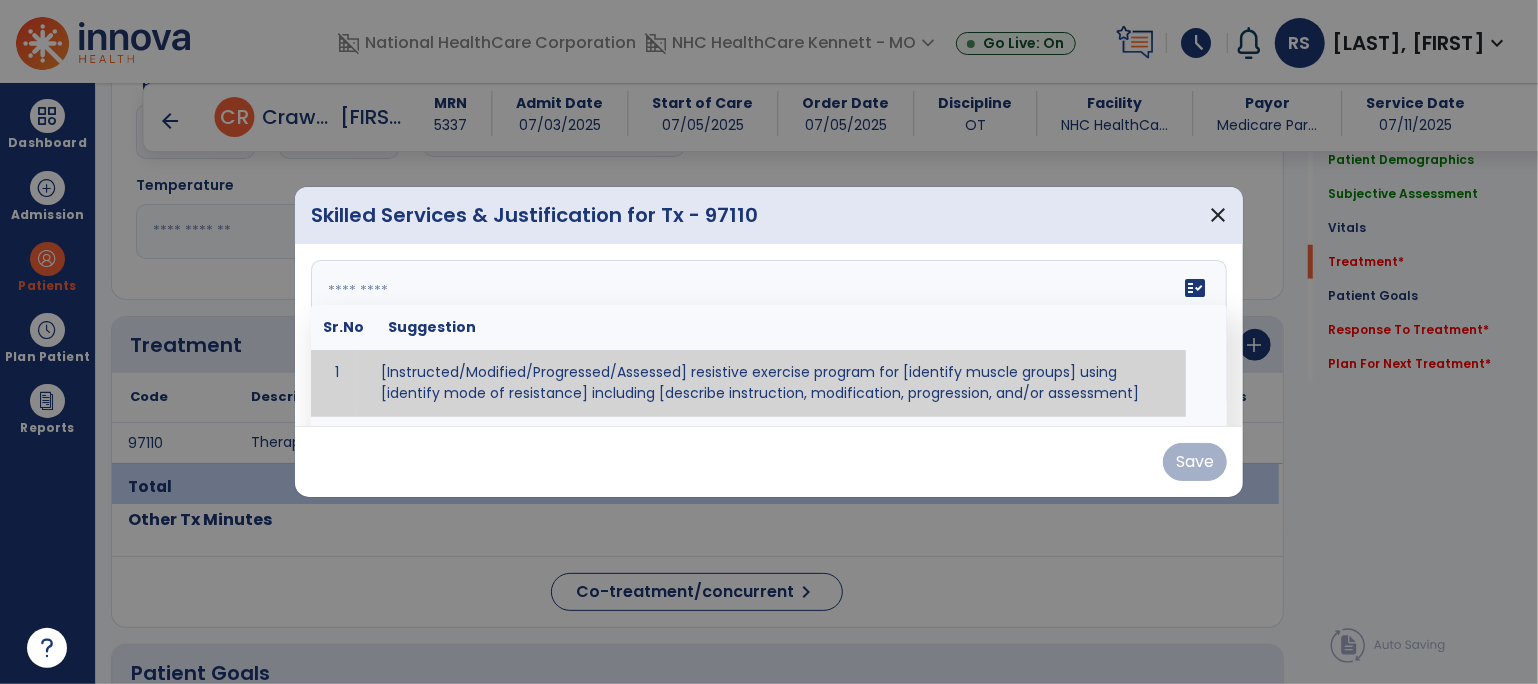 paste on "**********" 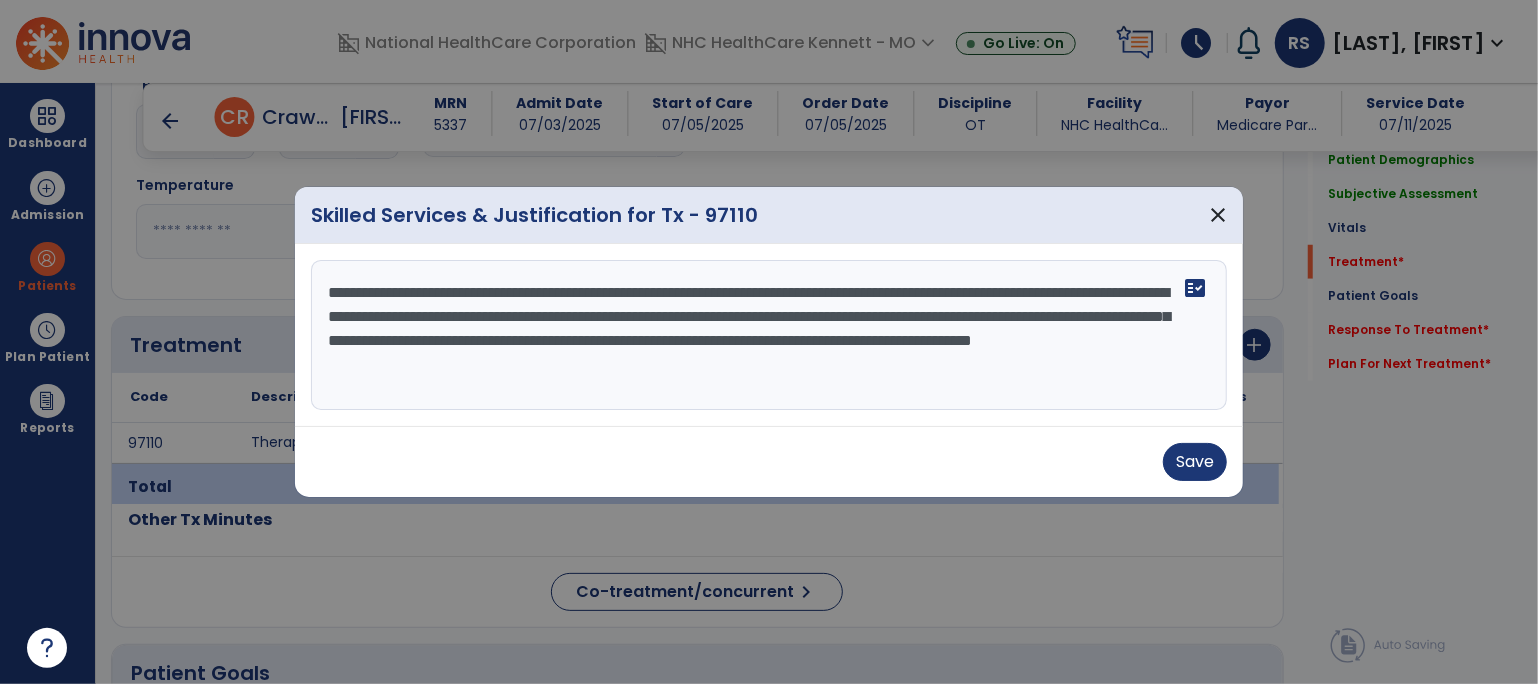click on "**********" at bounding box center (769, 335) 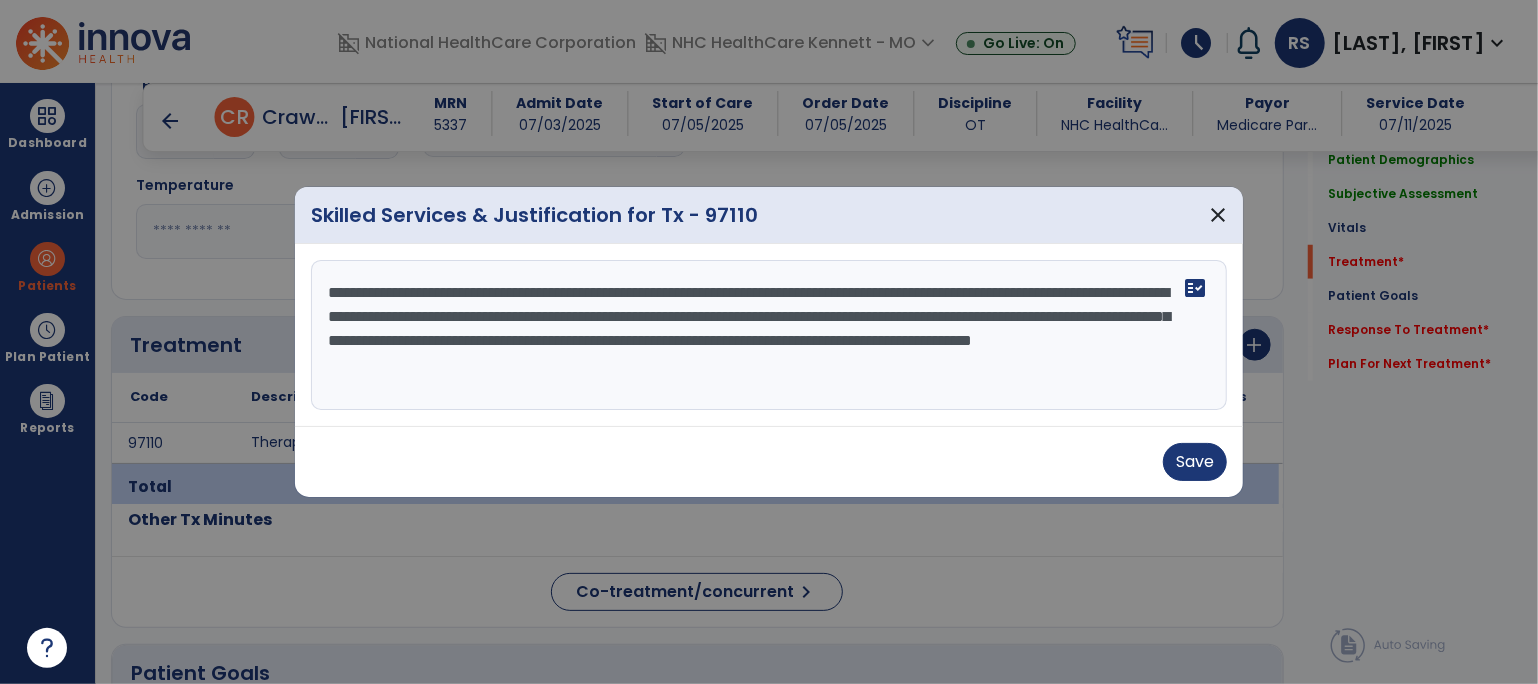 drag, startPoint x: 608, startPoint y: 290, endPoint x: 689, endPoint y: 298, distance: 81.394104 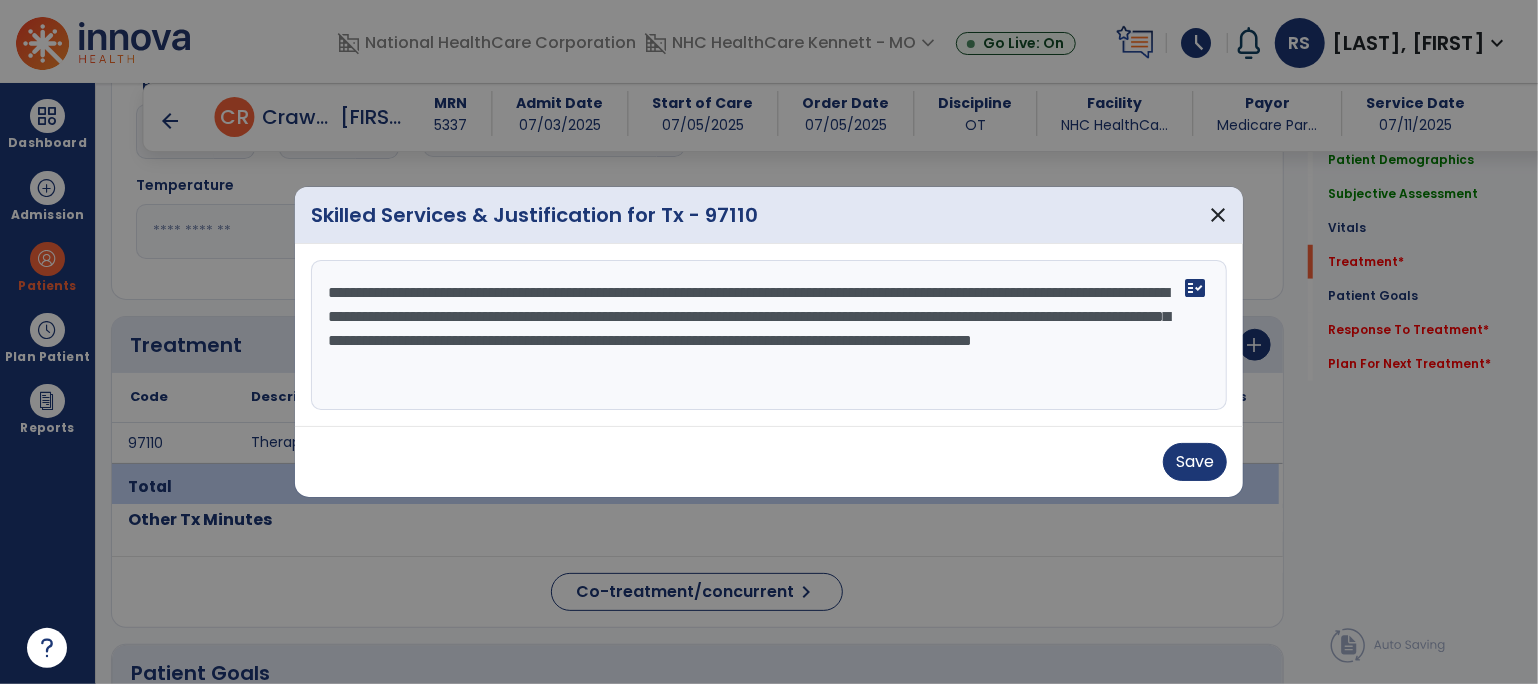 click on "**********" at bounding box center (769, 335) 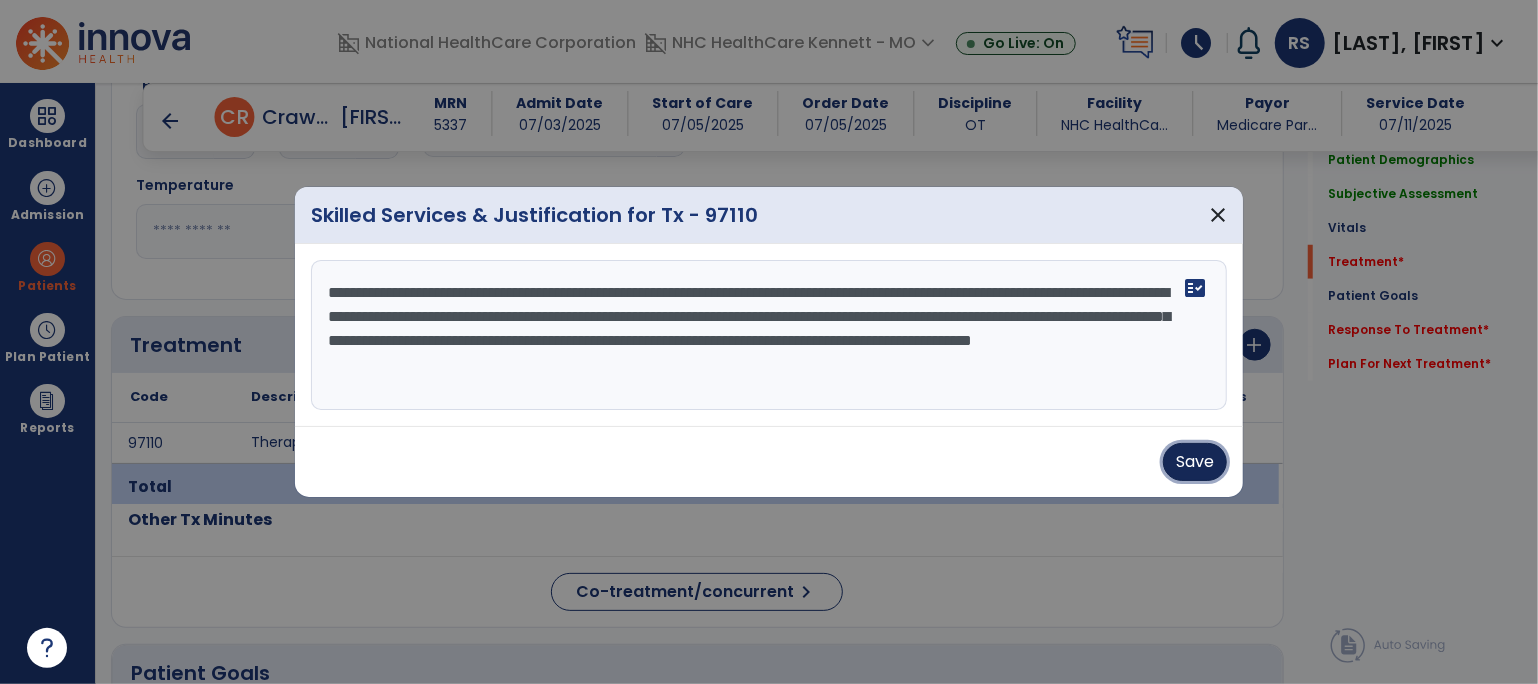 click on "Save" at bounding box center [1195, 462] 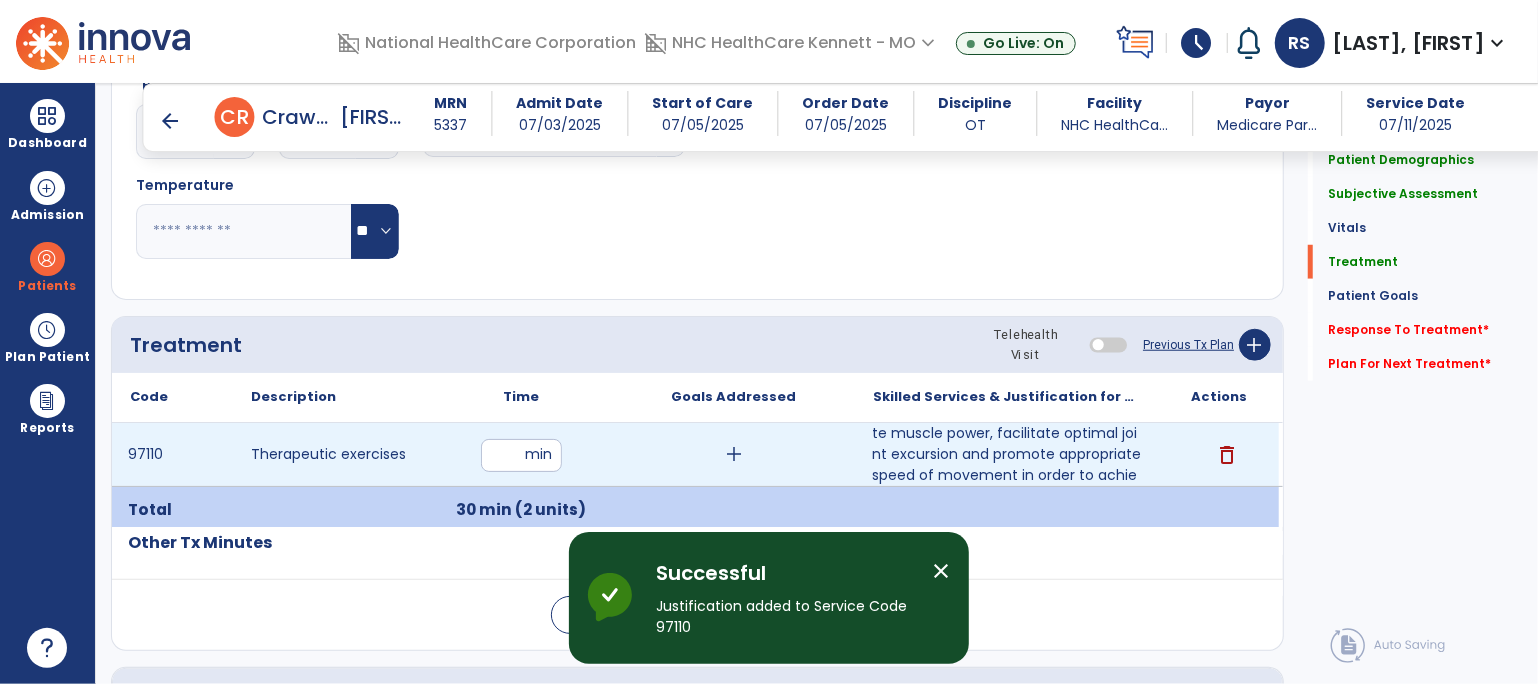 click on "add" at bounding box center [733, 454] 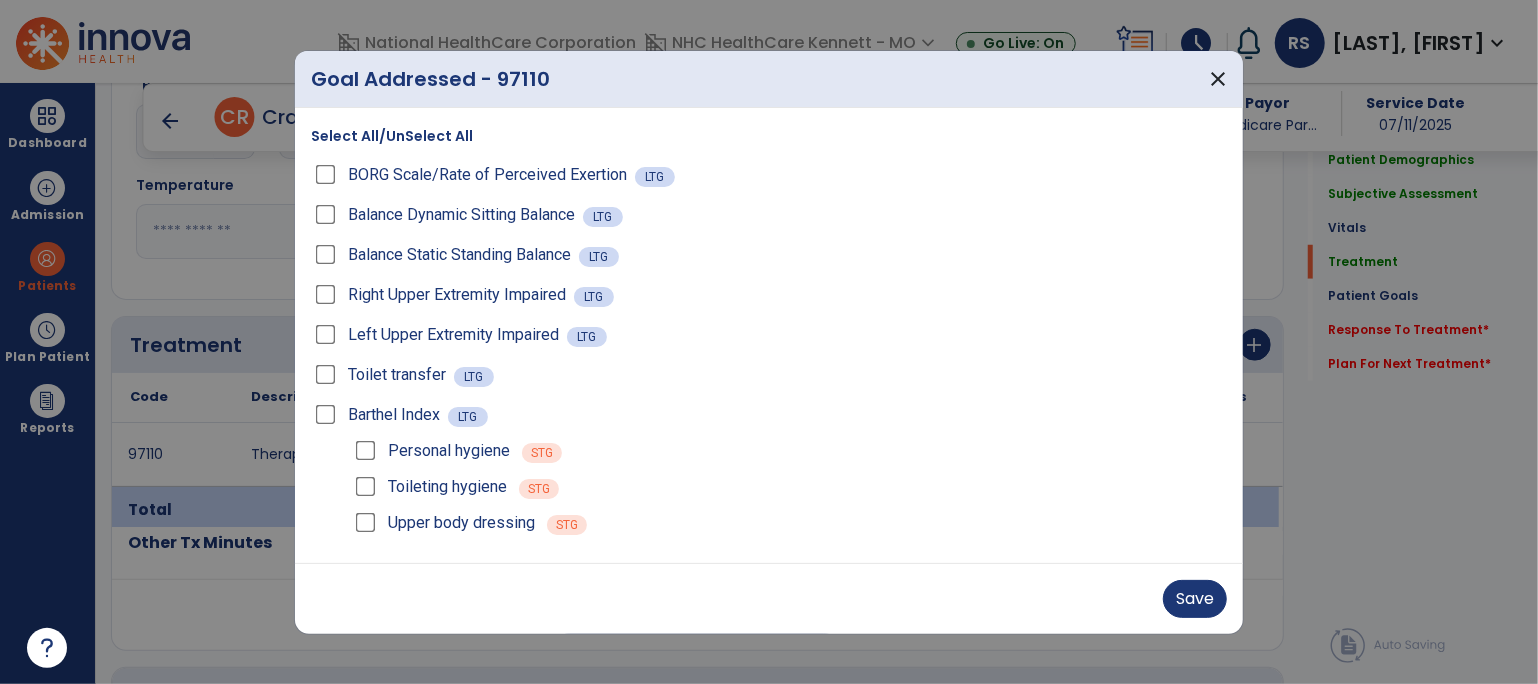 click on "Balance  Dynamic Sitting Balance" at bounding box center (447, 215) 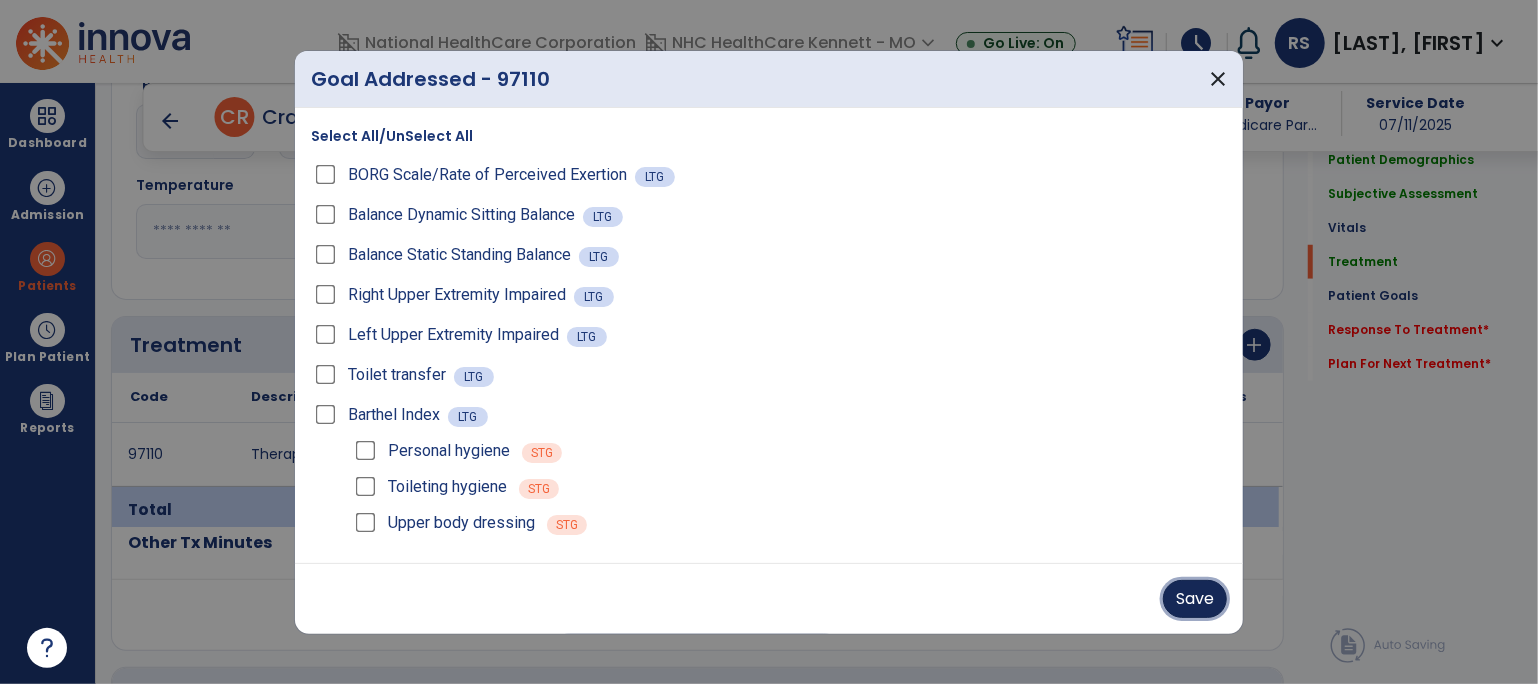 click on "Save" at bounding box center [1195, 599] 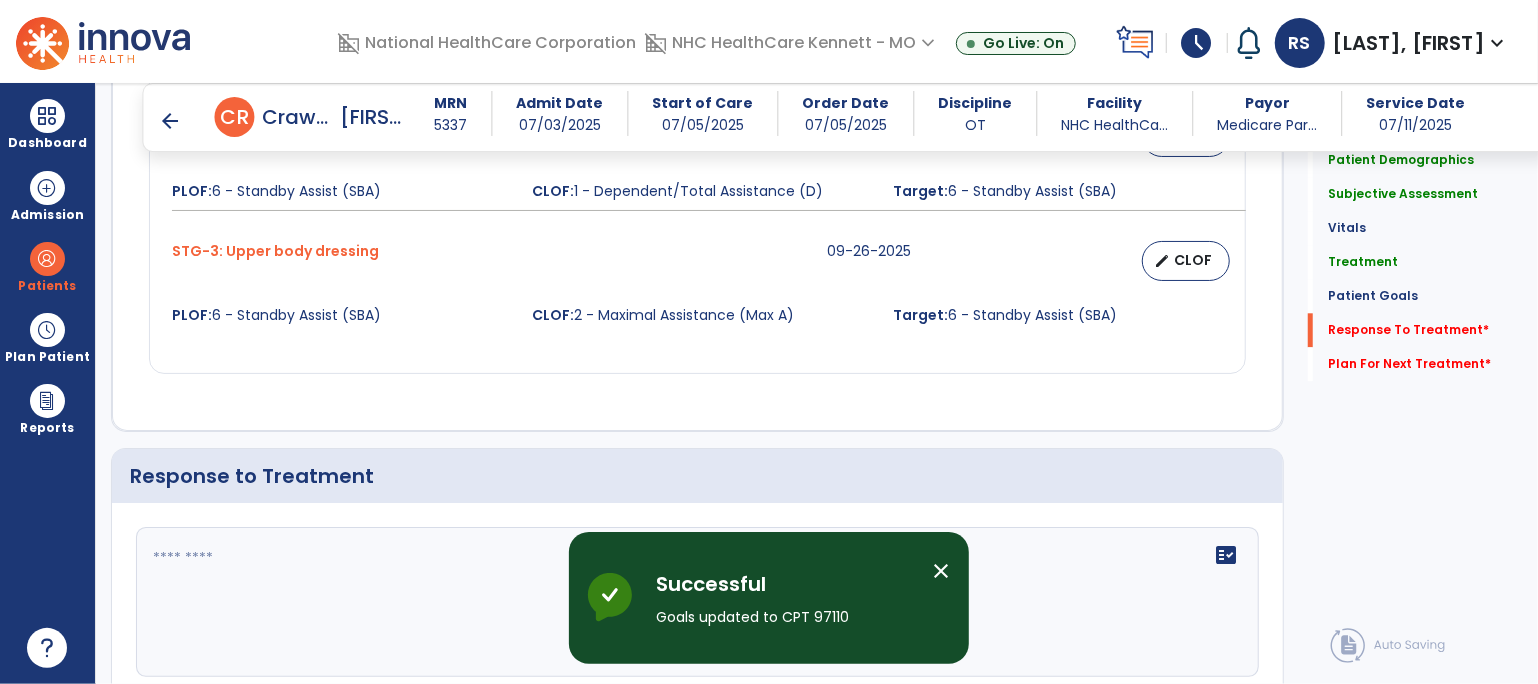scroll, scrollTop: 3278, scrollLeft: 0, axis: vertical 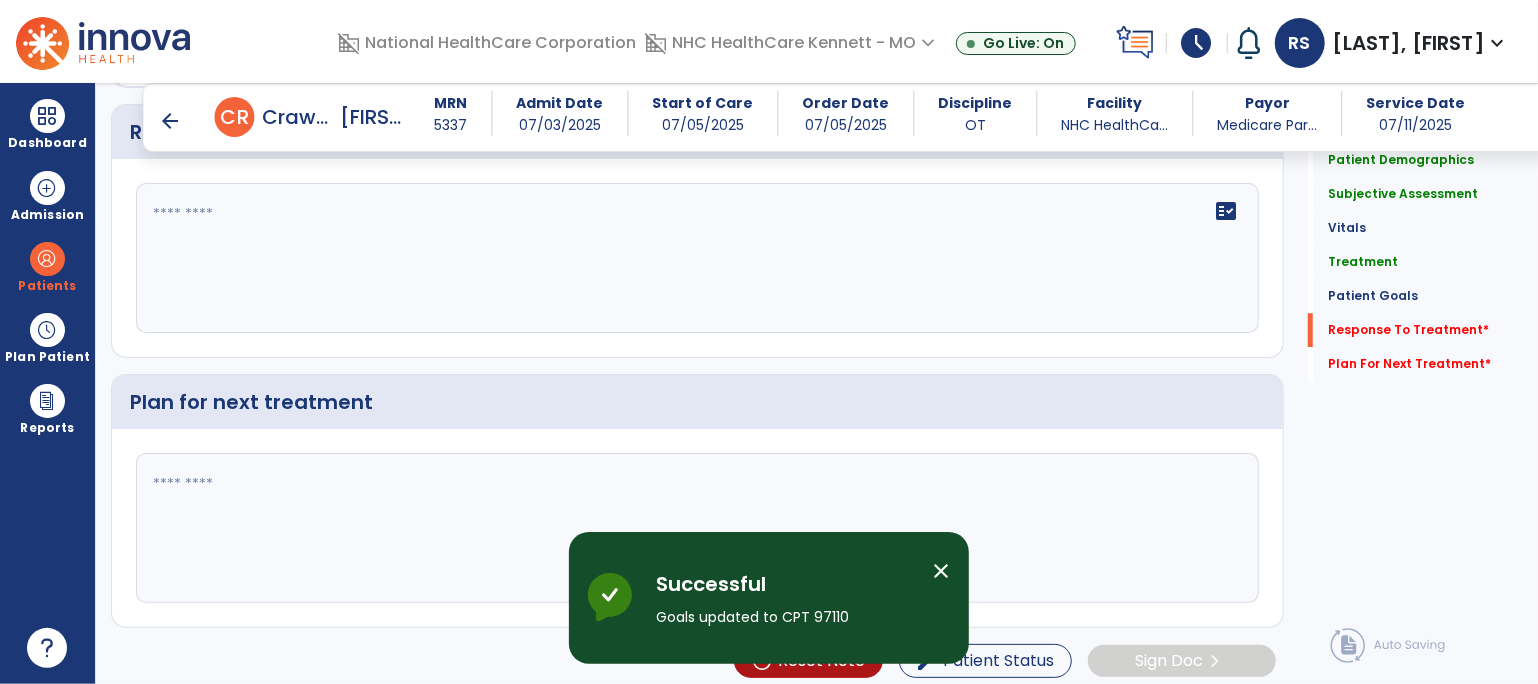 click 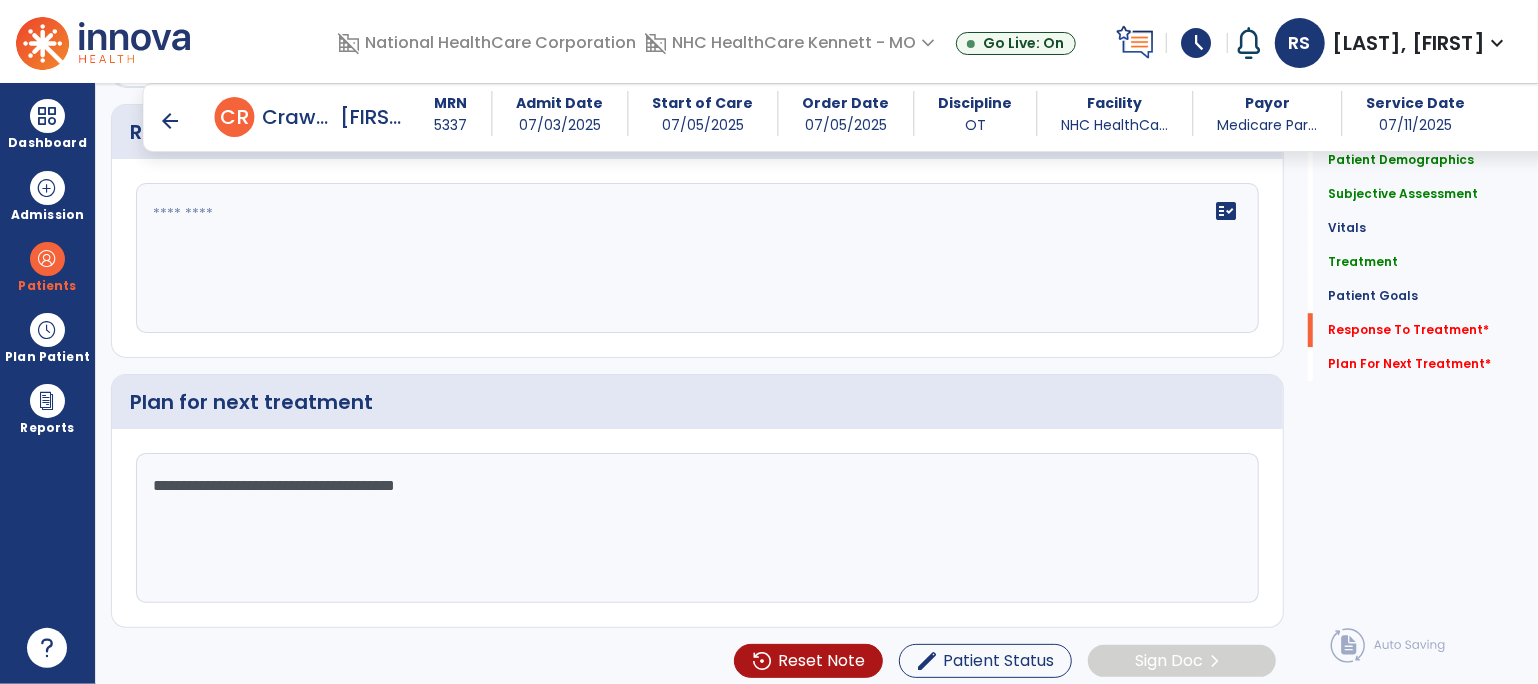 type on "**********" 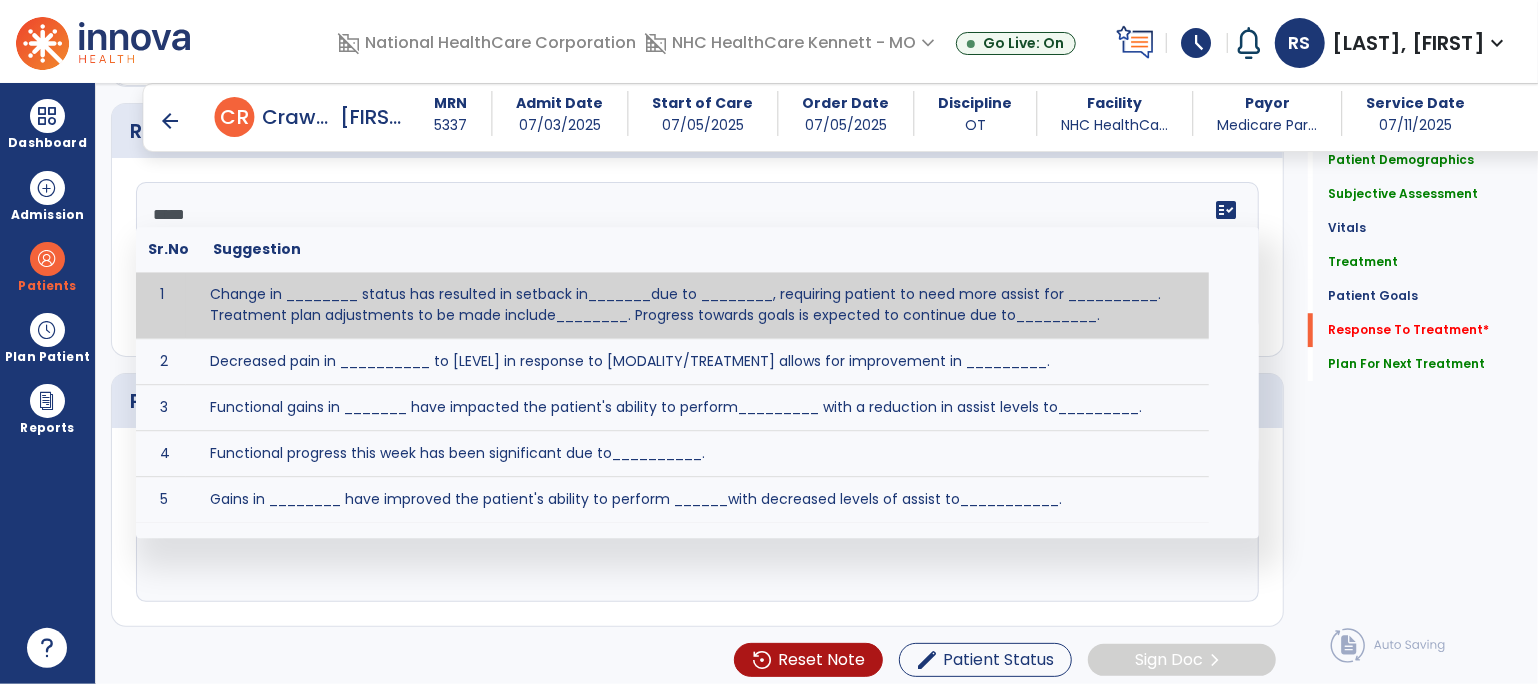 scroll, scrollTop: 3278, scrollLeft: 0, axis: vertical 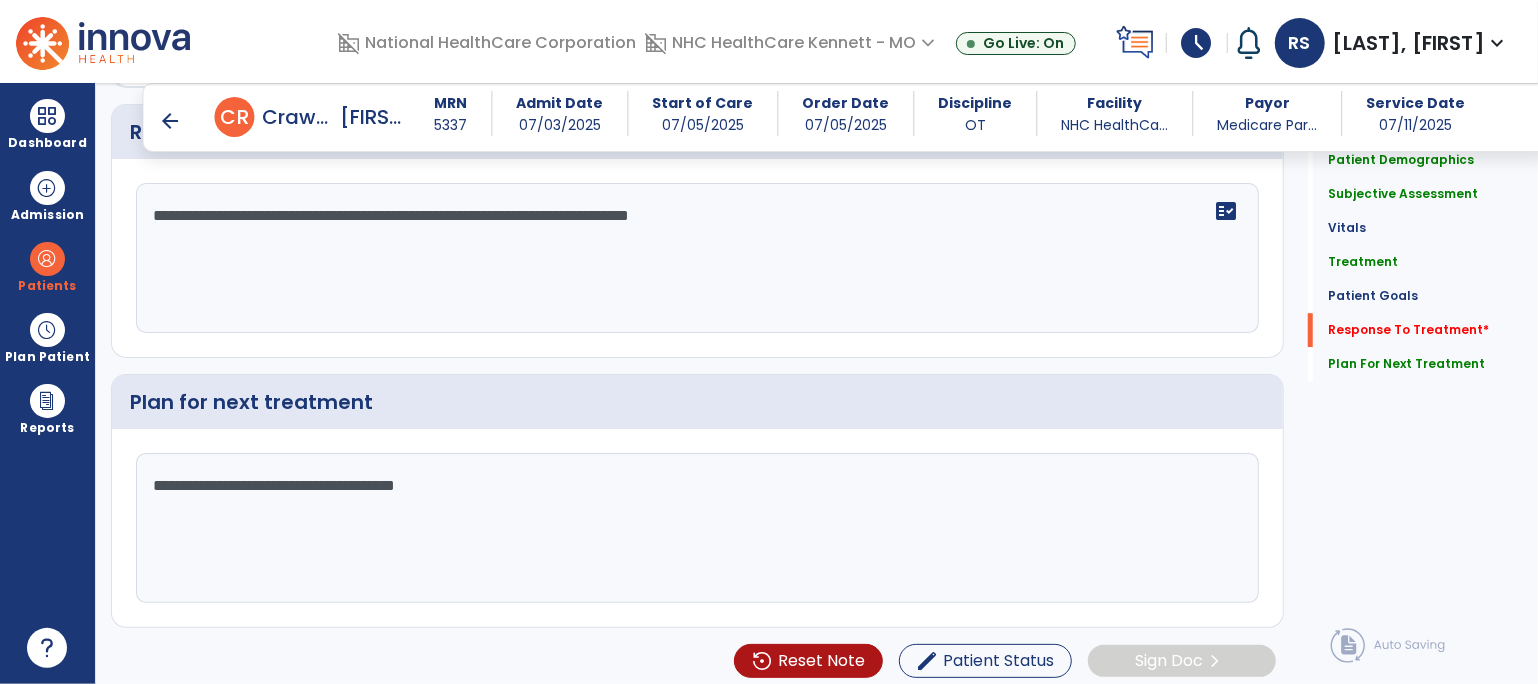 type on "**********" 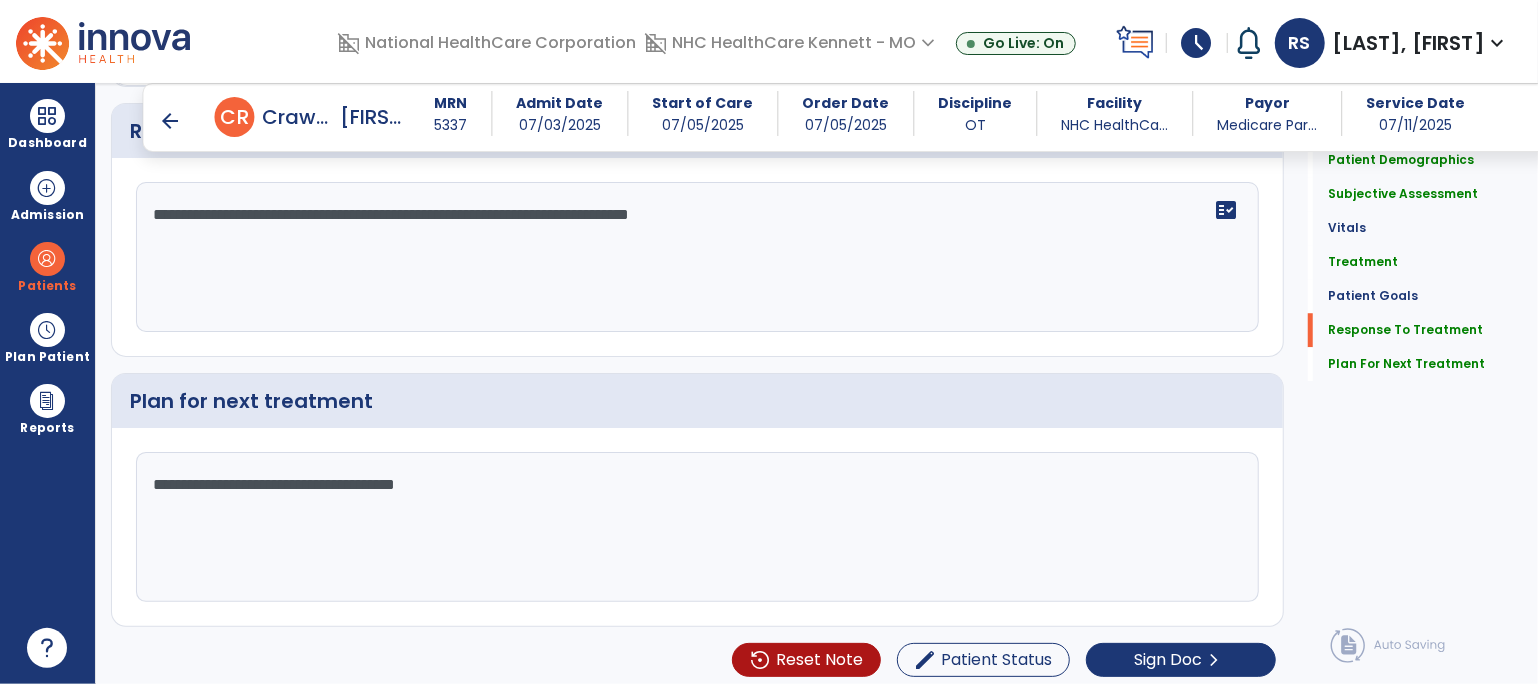 scroll, scrollTop: 3278, scrollLeft: 0, axis: vertical 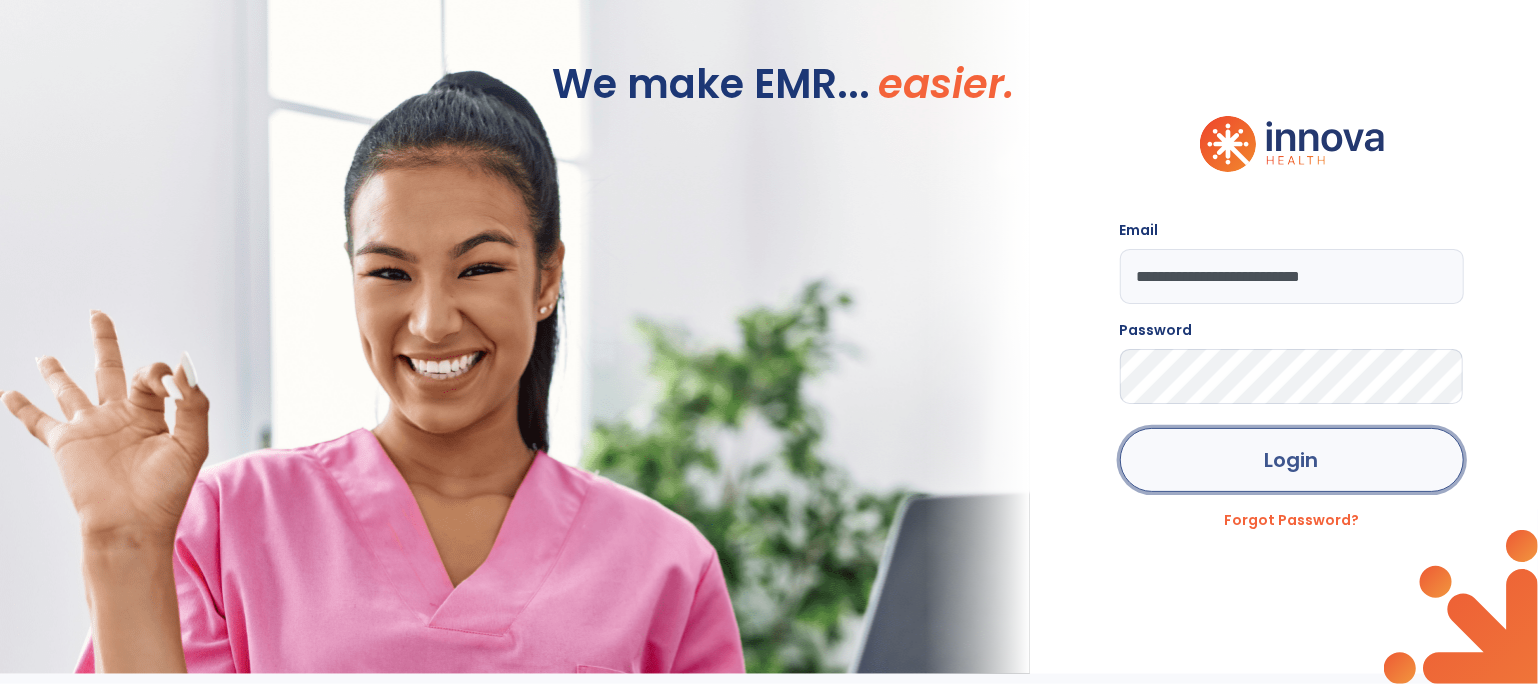 click on "Login" 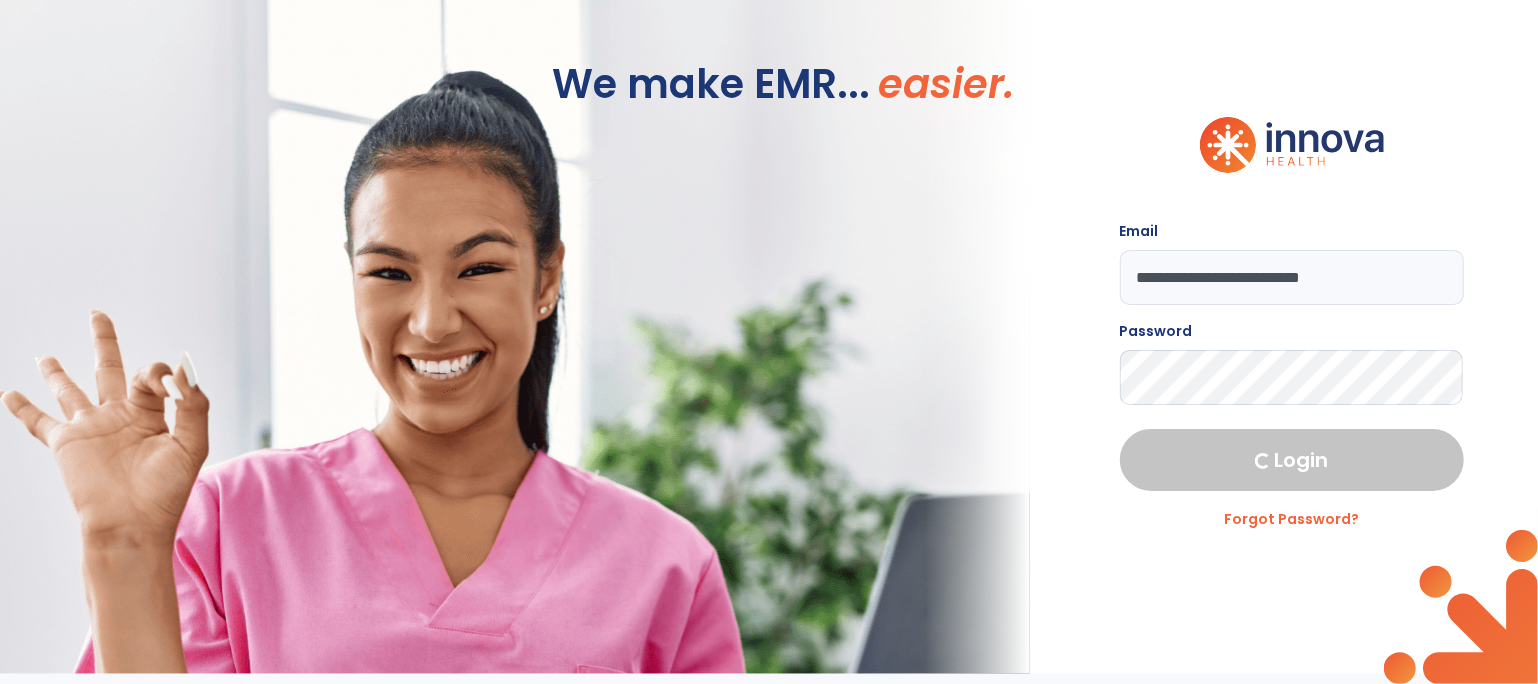 select on "****" 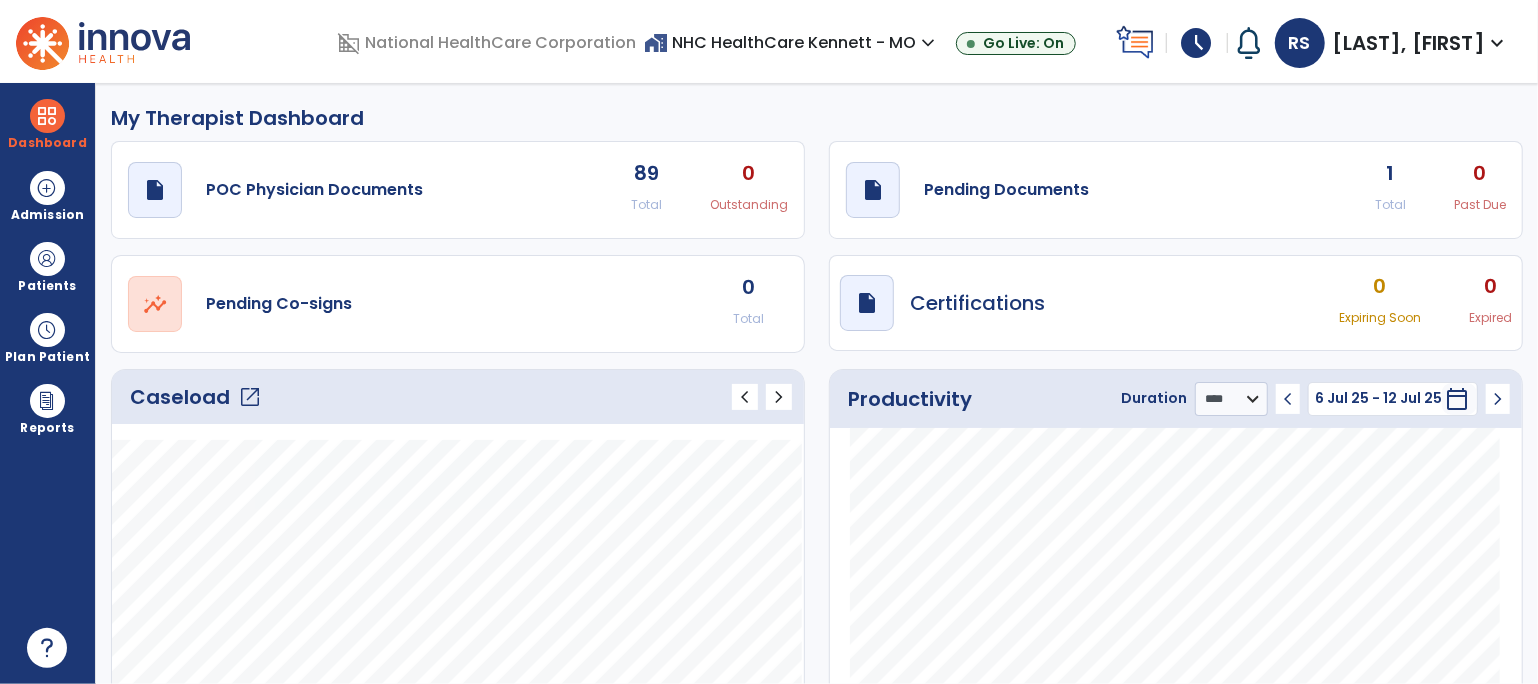 click on "Caseload   open_in_new" 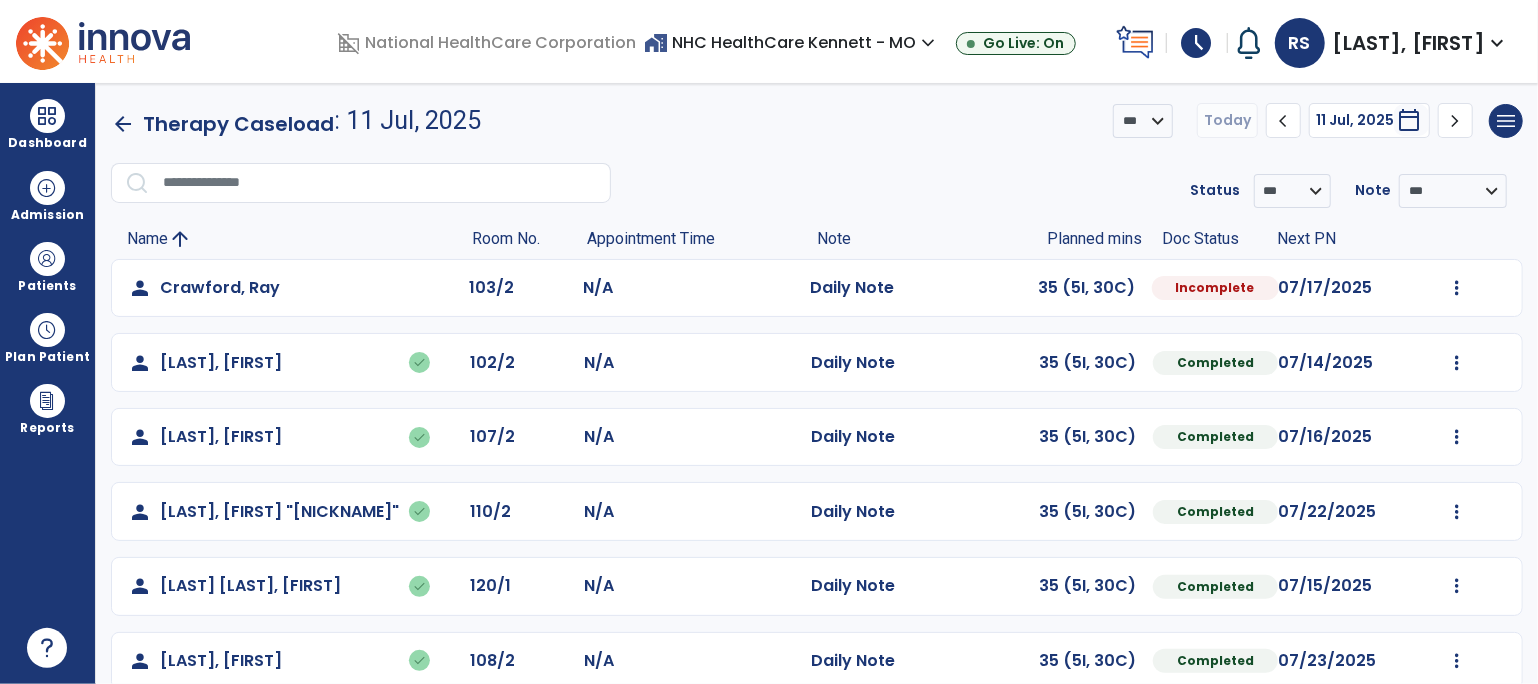 click on "Mark Visit As Complete   Reset Note   Open Document   G + C Mins" 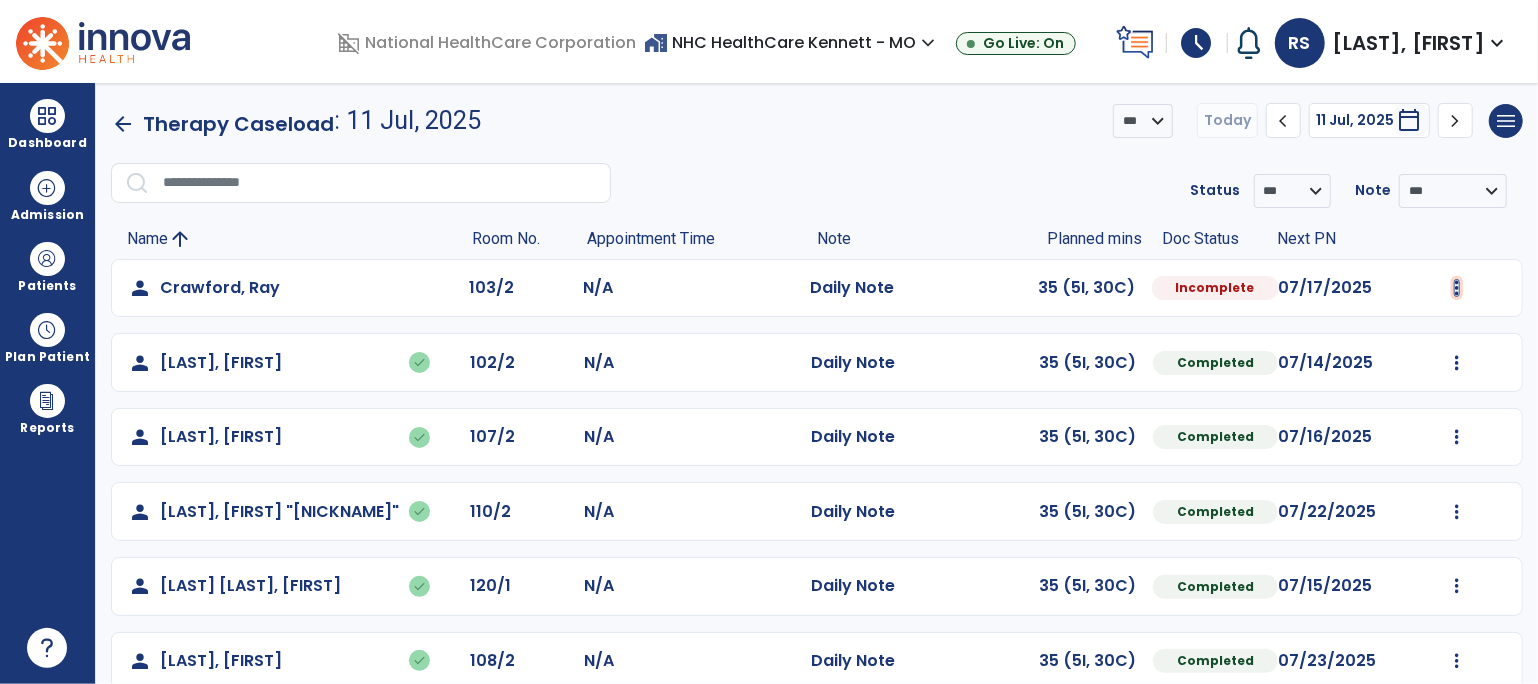 click at bounding box center [1457, 288] 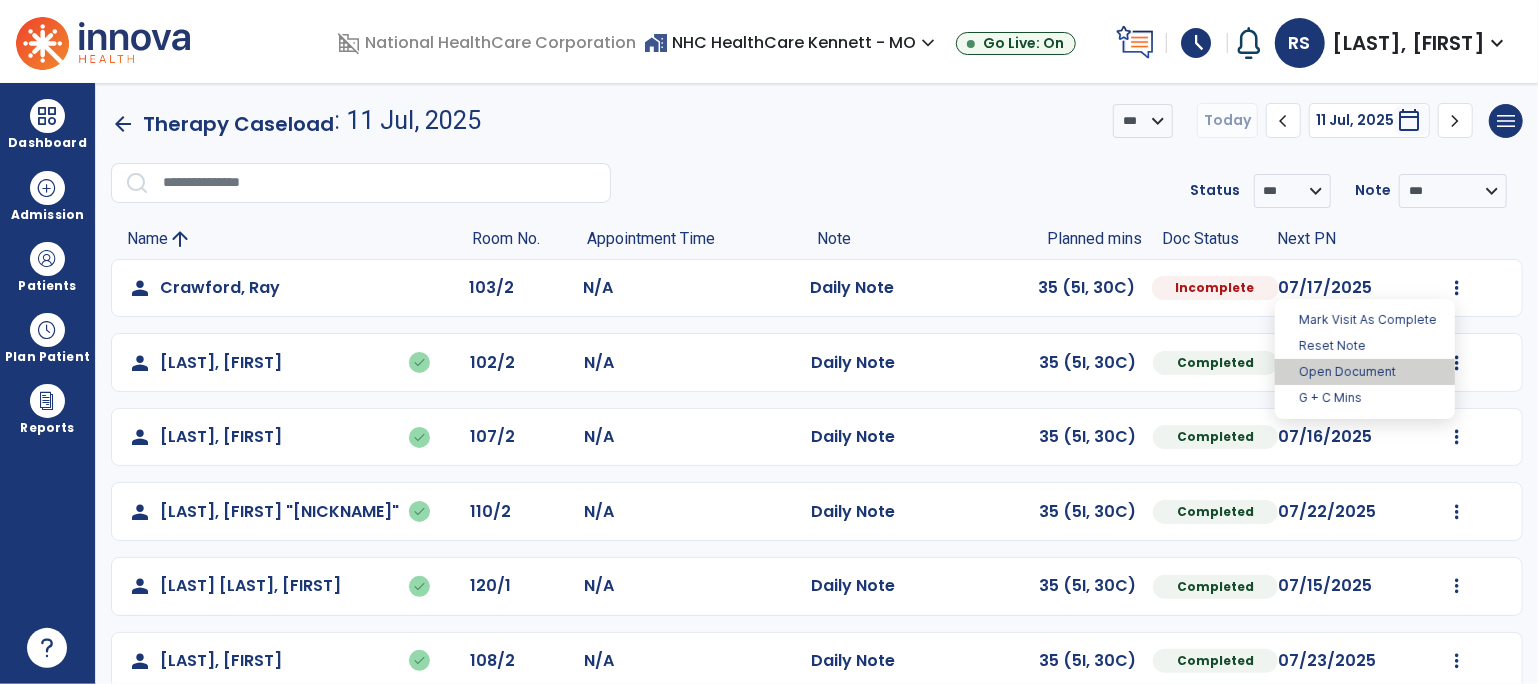 click on "Open Document" at bounding box center [1365, 372] 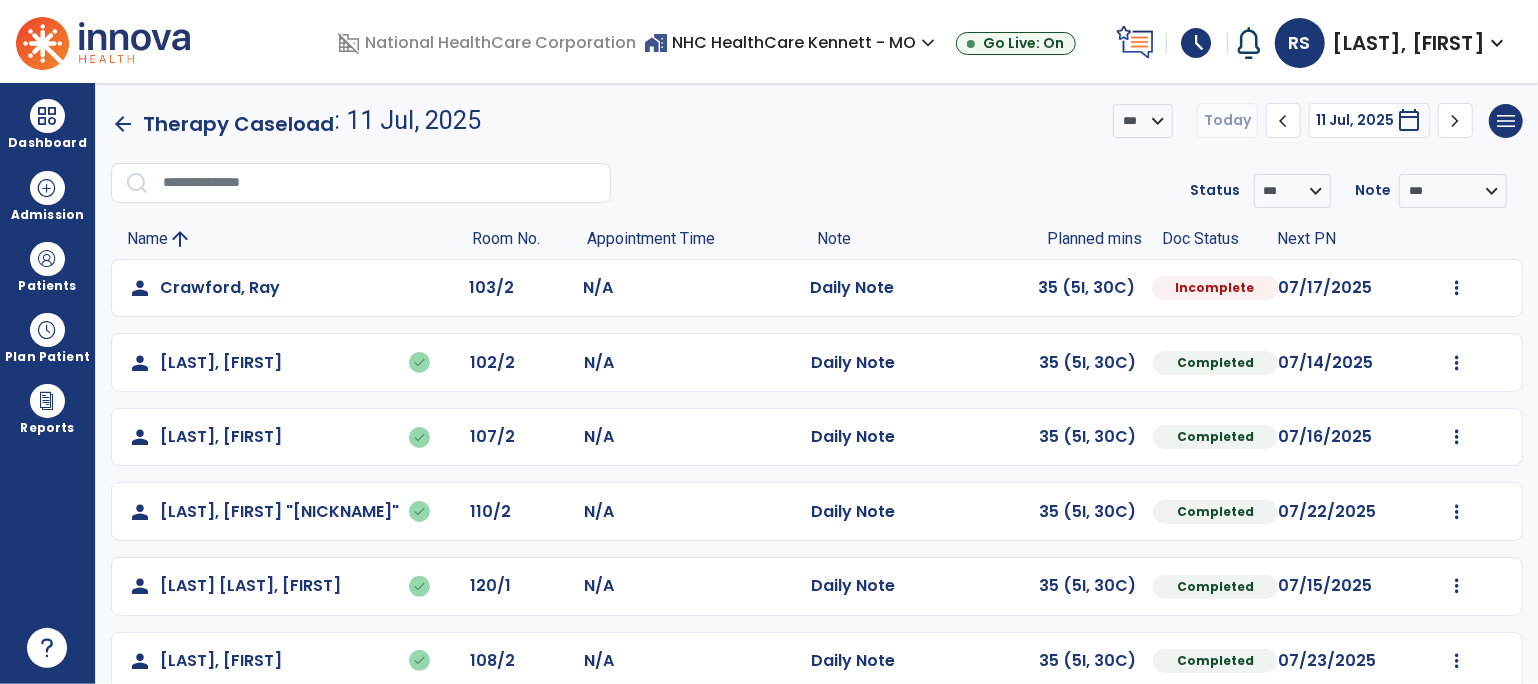 select on "*" 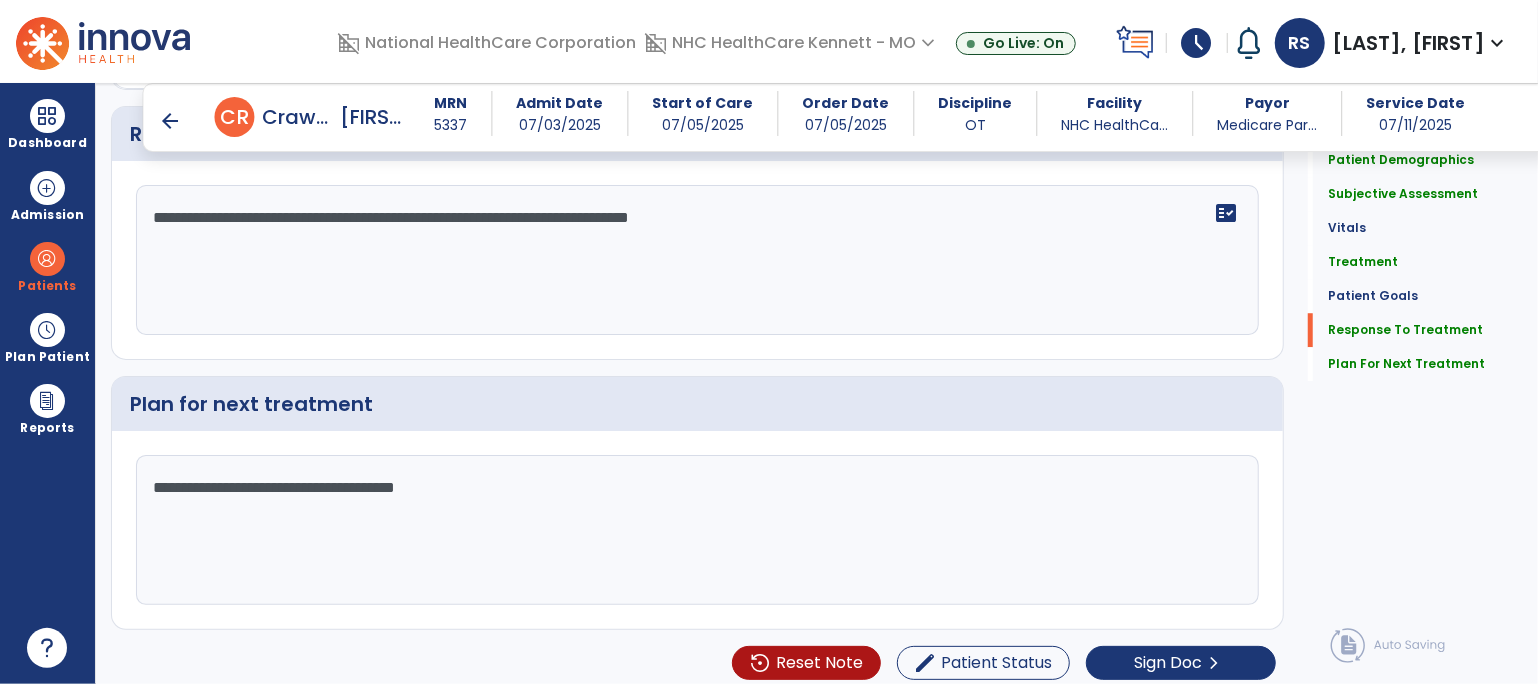 scroll, scrollTop: 3278, scrollLeft: 0, axis: vertical 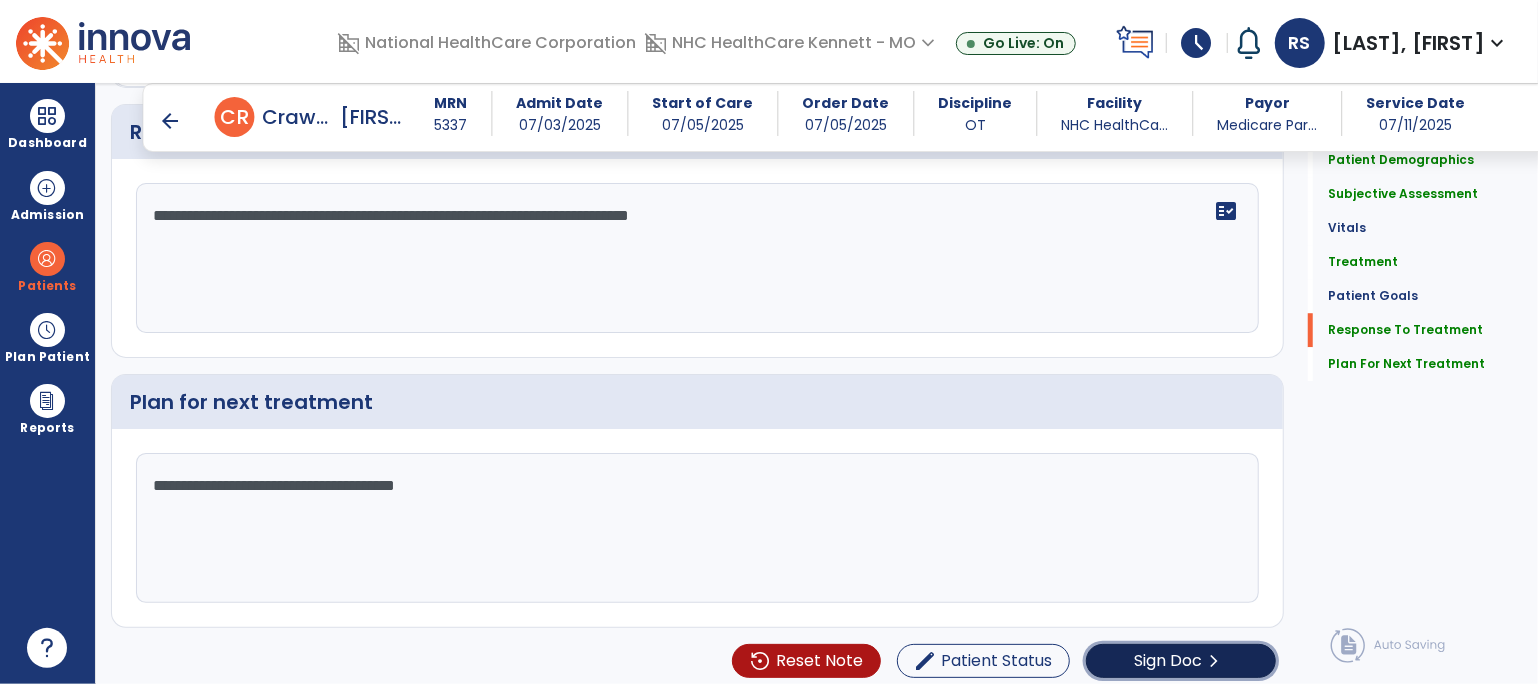 click on "Sign Doc  chevron_right" 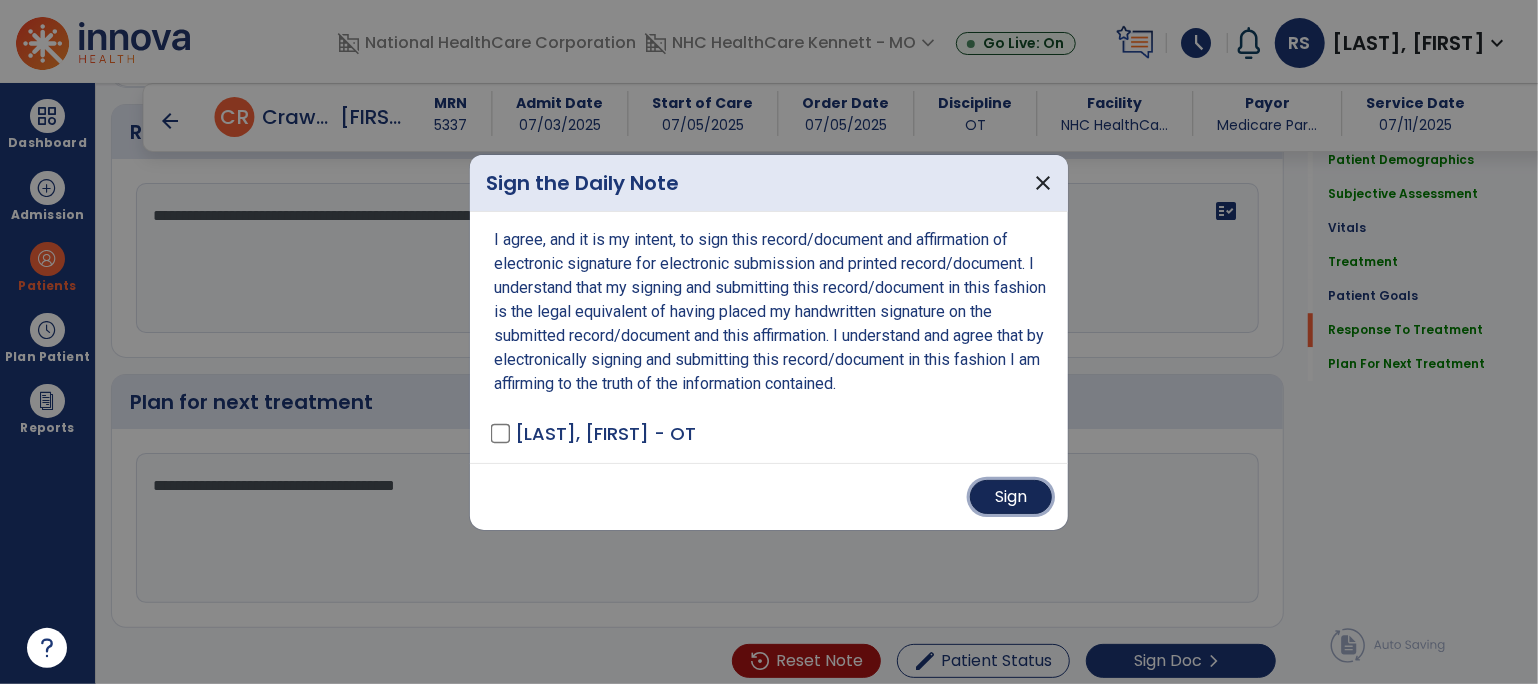 click on "Sign" at bounding box center (1011, 497) 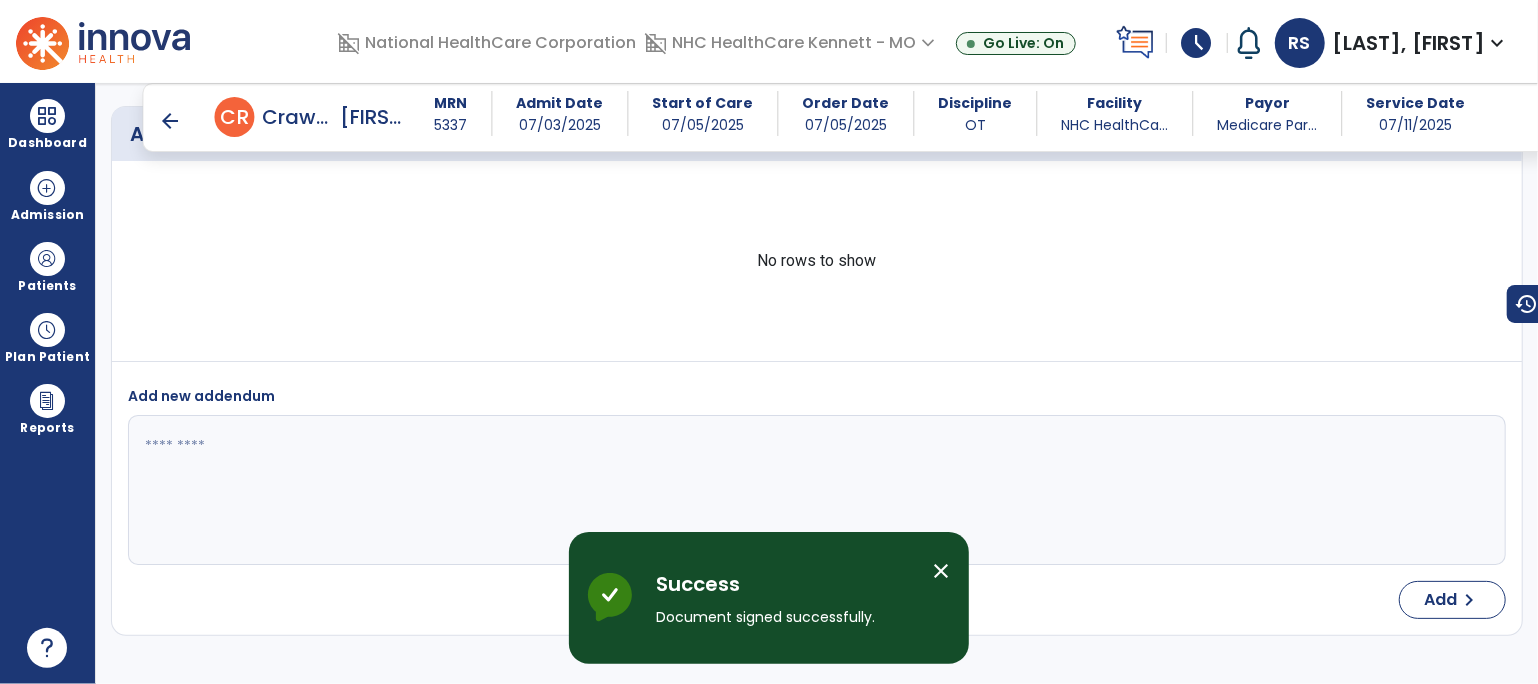scroll, scrollTop: 4363, scrollLeft: 0, axis: vertical 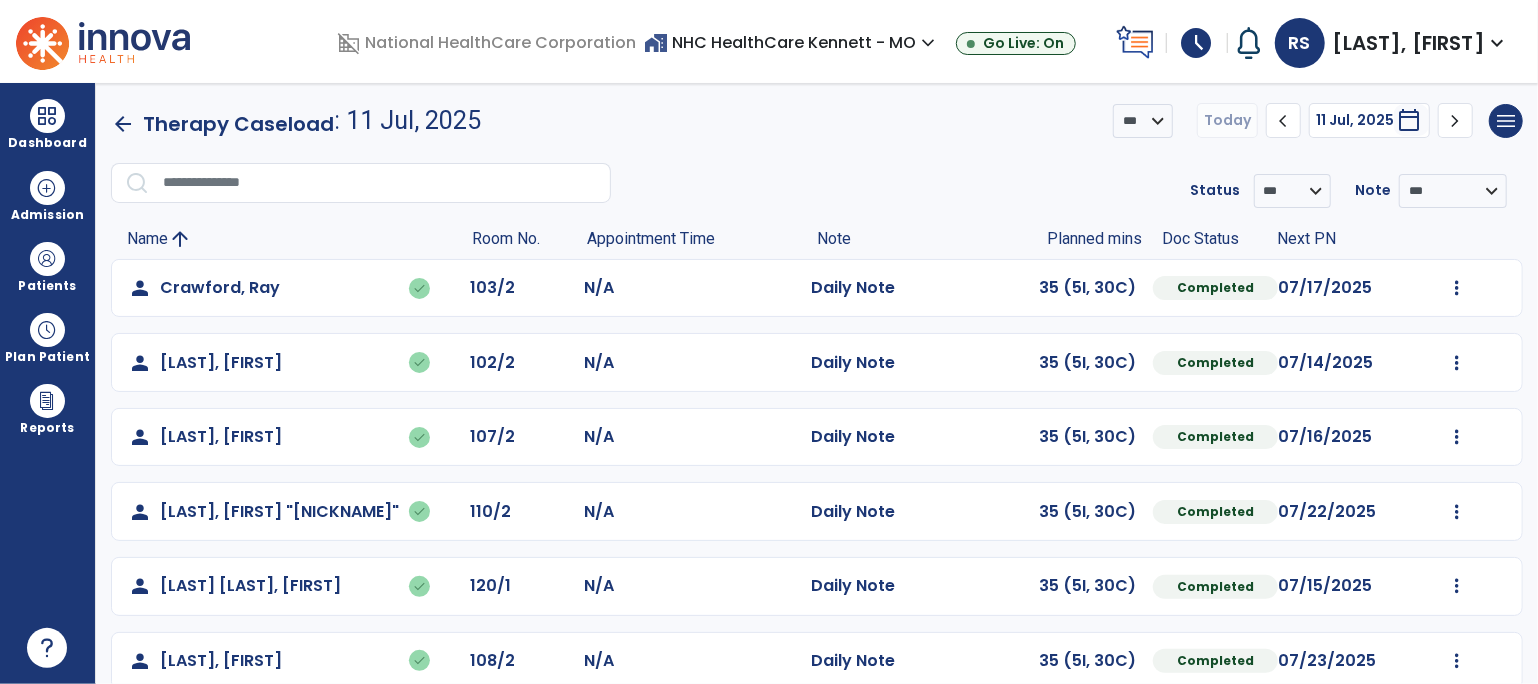 click on "arrow_back" 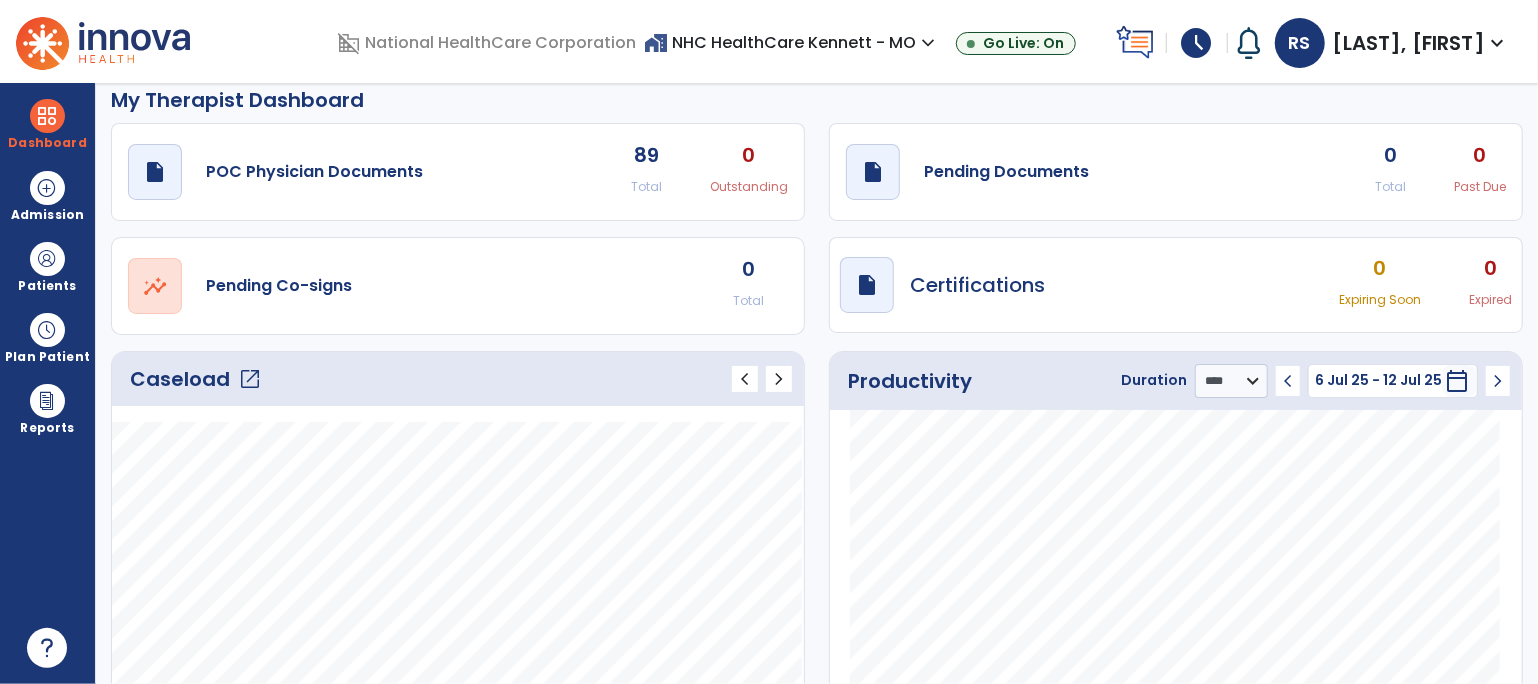 scroll, scrollTop: 0, scrollLeft: 0, axis: both 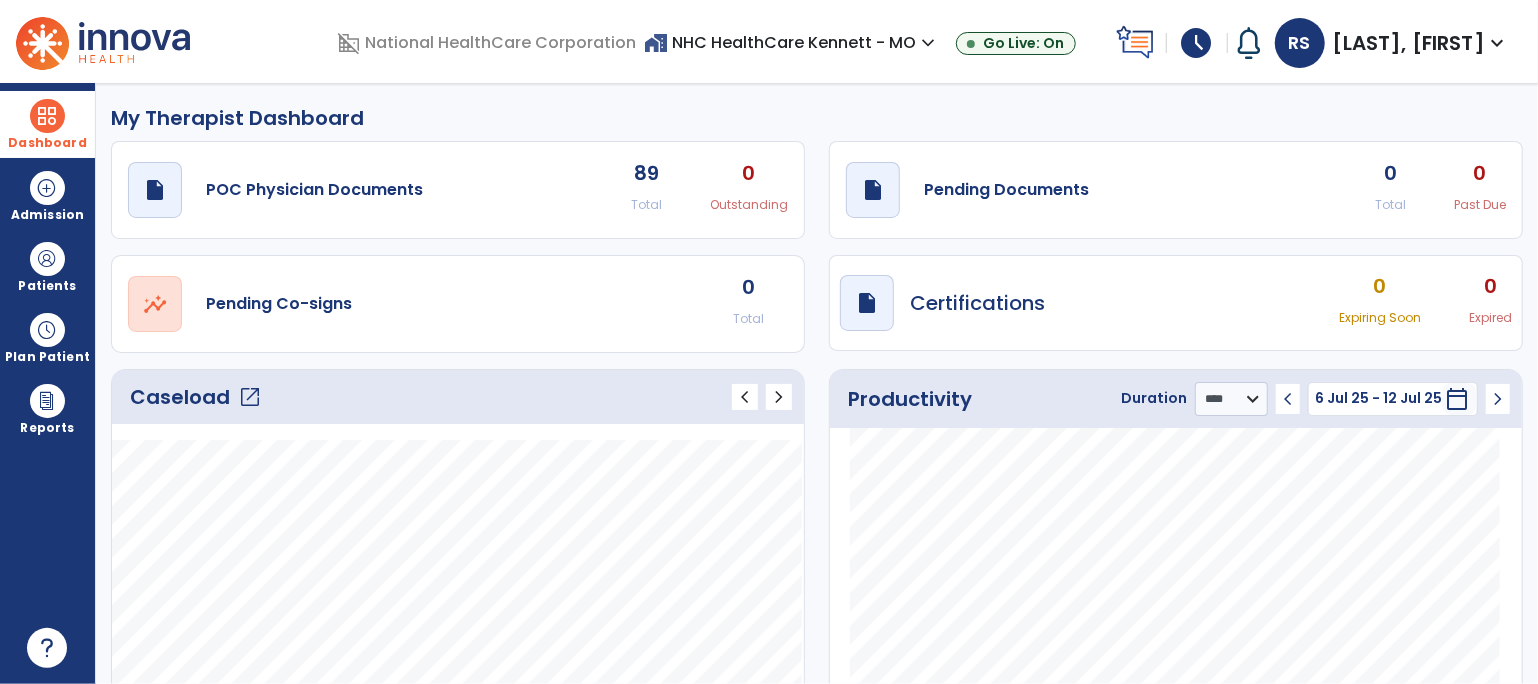 click at bounding box center [47, 116] 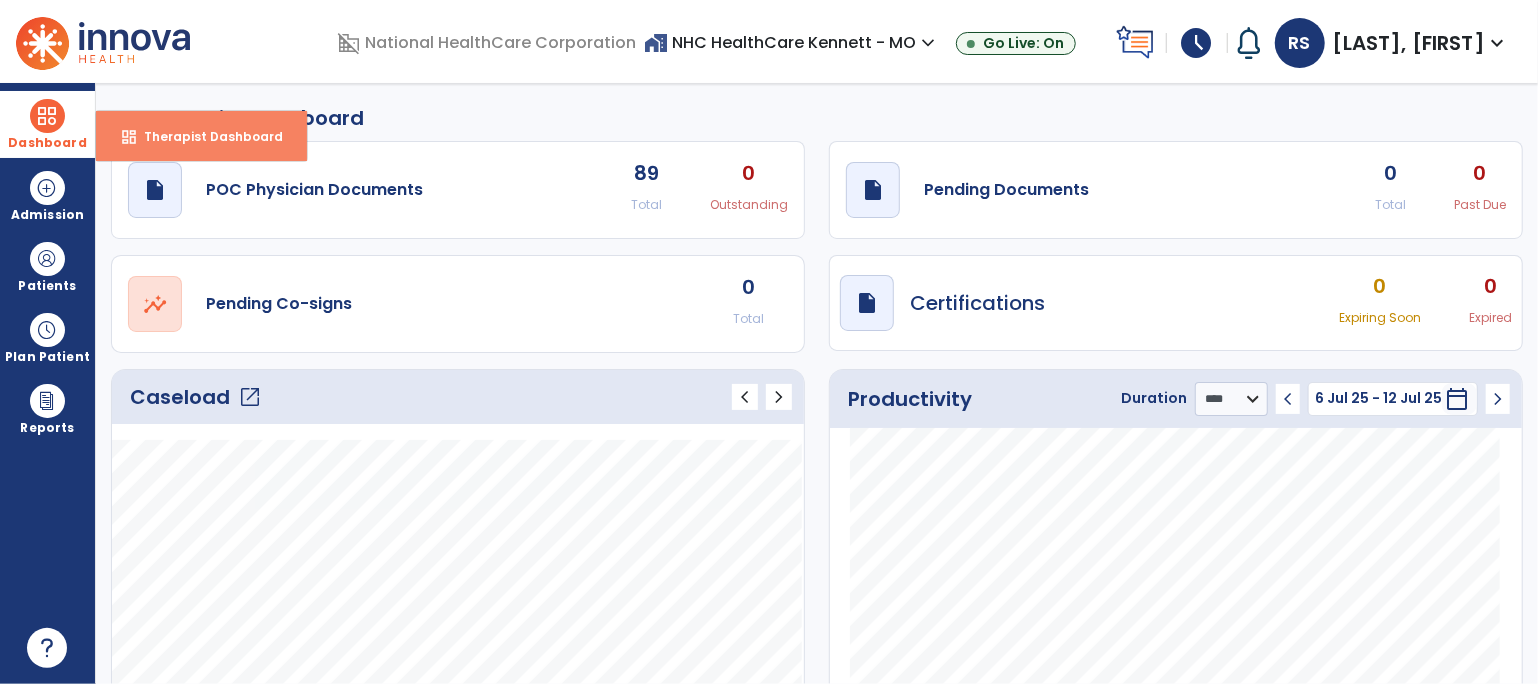 click on "Therapist Dashboard" at bounding box center [205, 136] 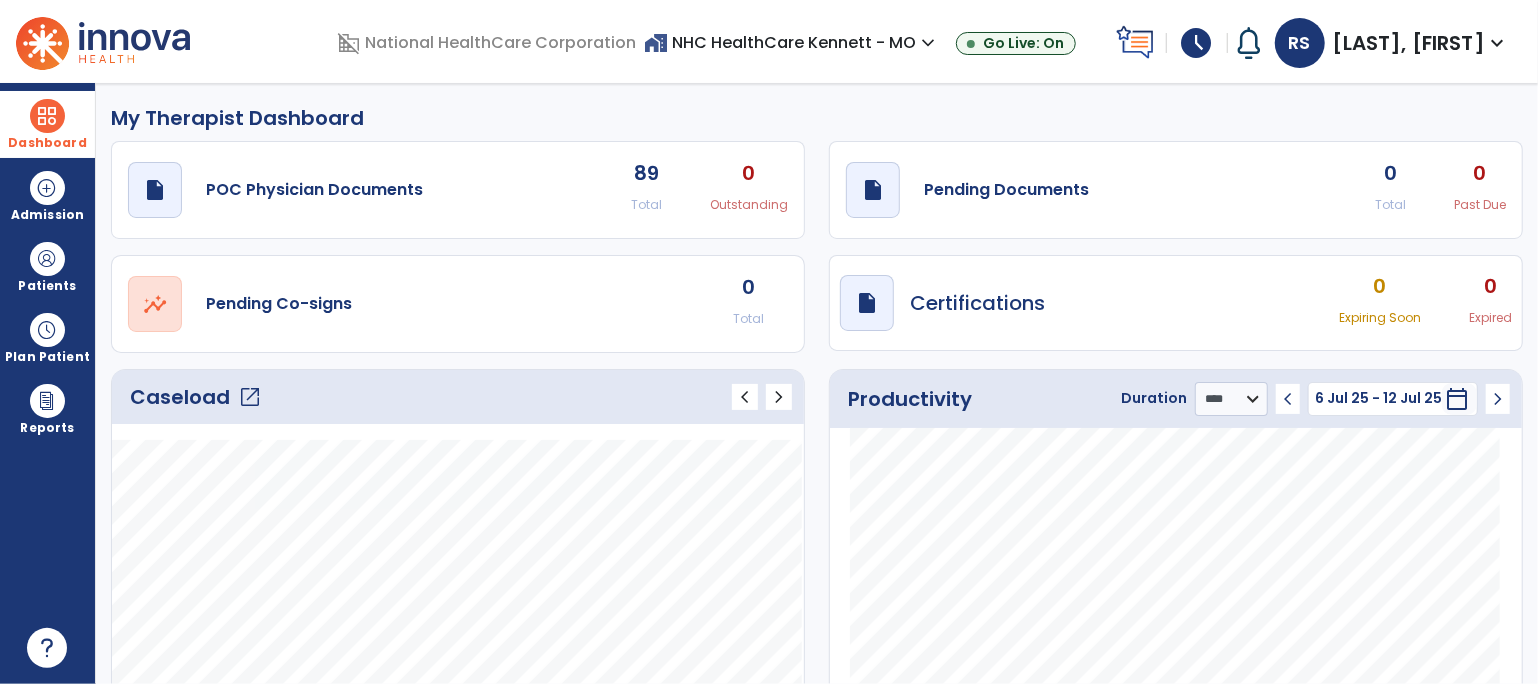 click on "Caseload   open_in_new" 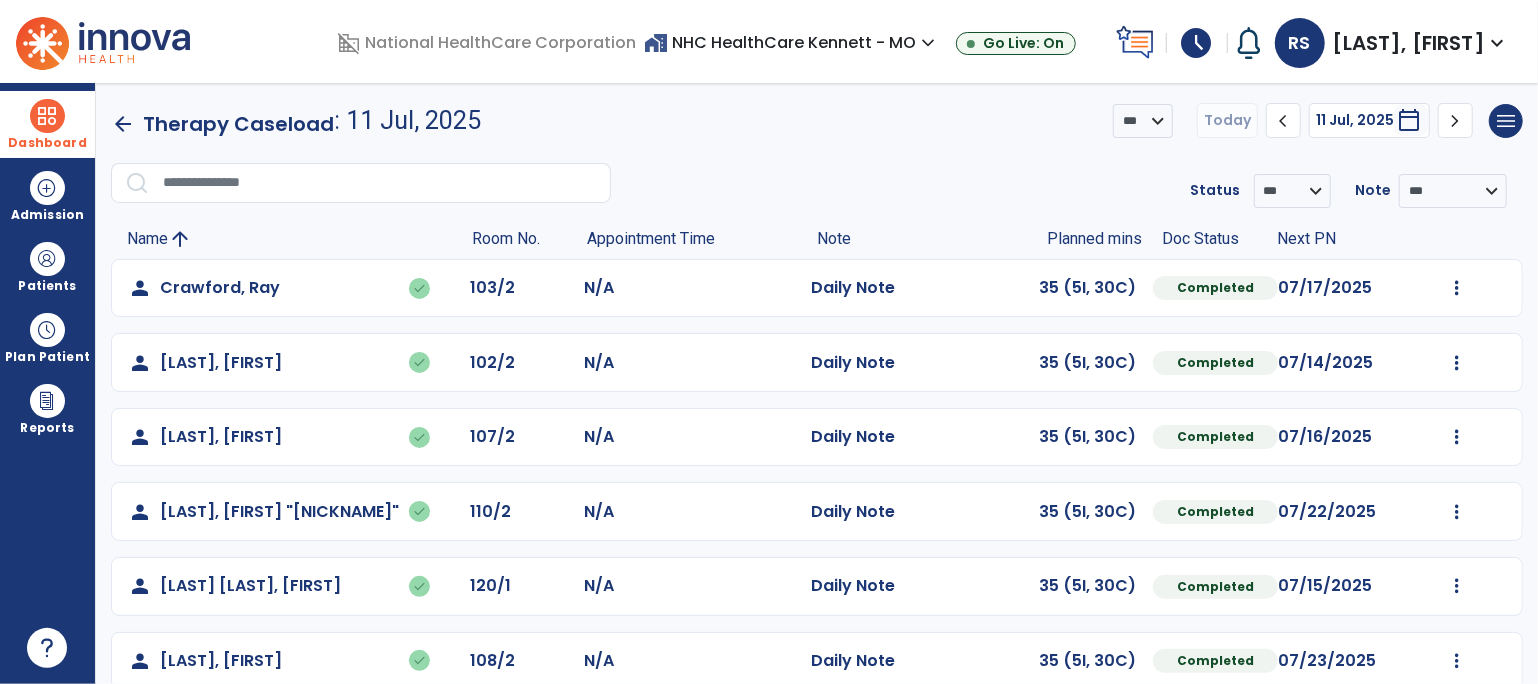 scroll, scrollTop: 0, scrollLeft: 0, axis: both 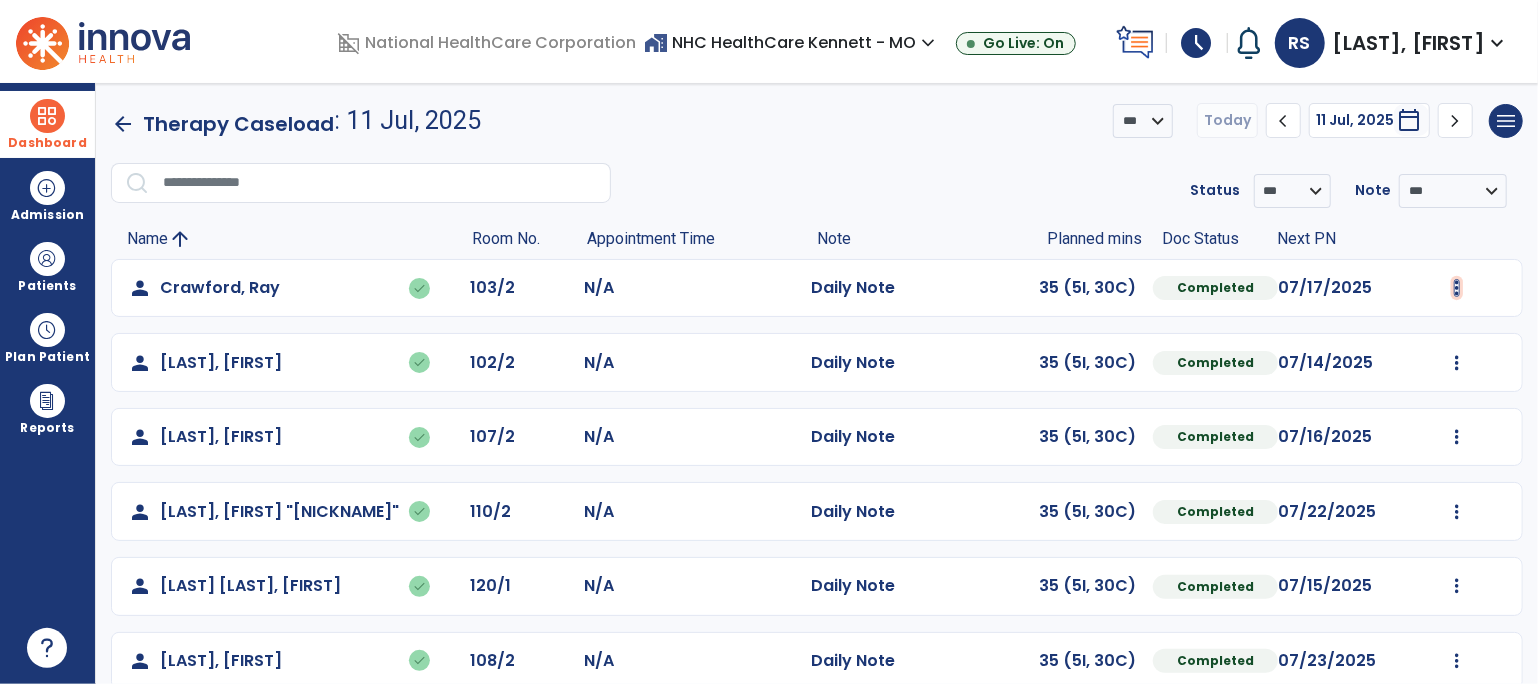 click at bounding box center (1457, 288) 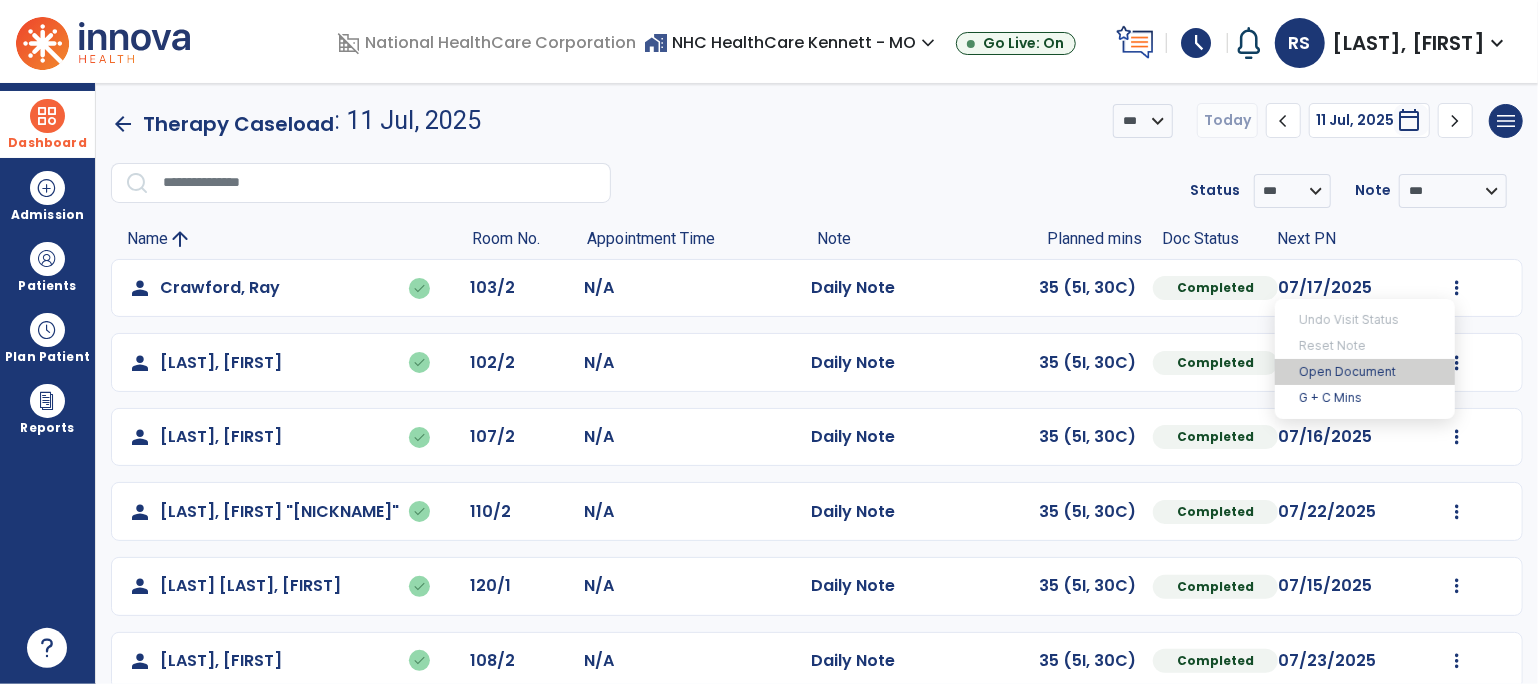 click on "Open Document" at bounding box center (1365, 372) 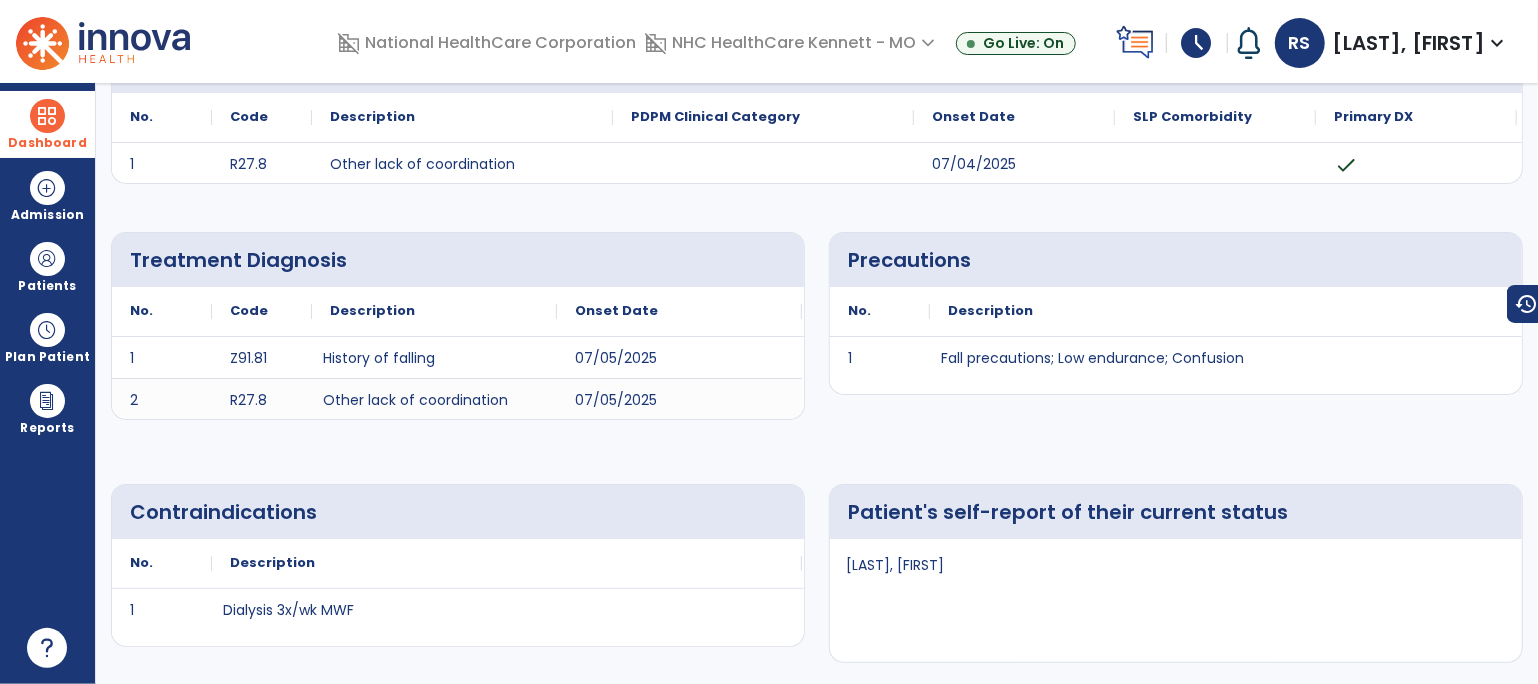scroll, scrollTop: 0, scrollLeft: 0, axis: both 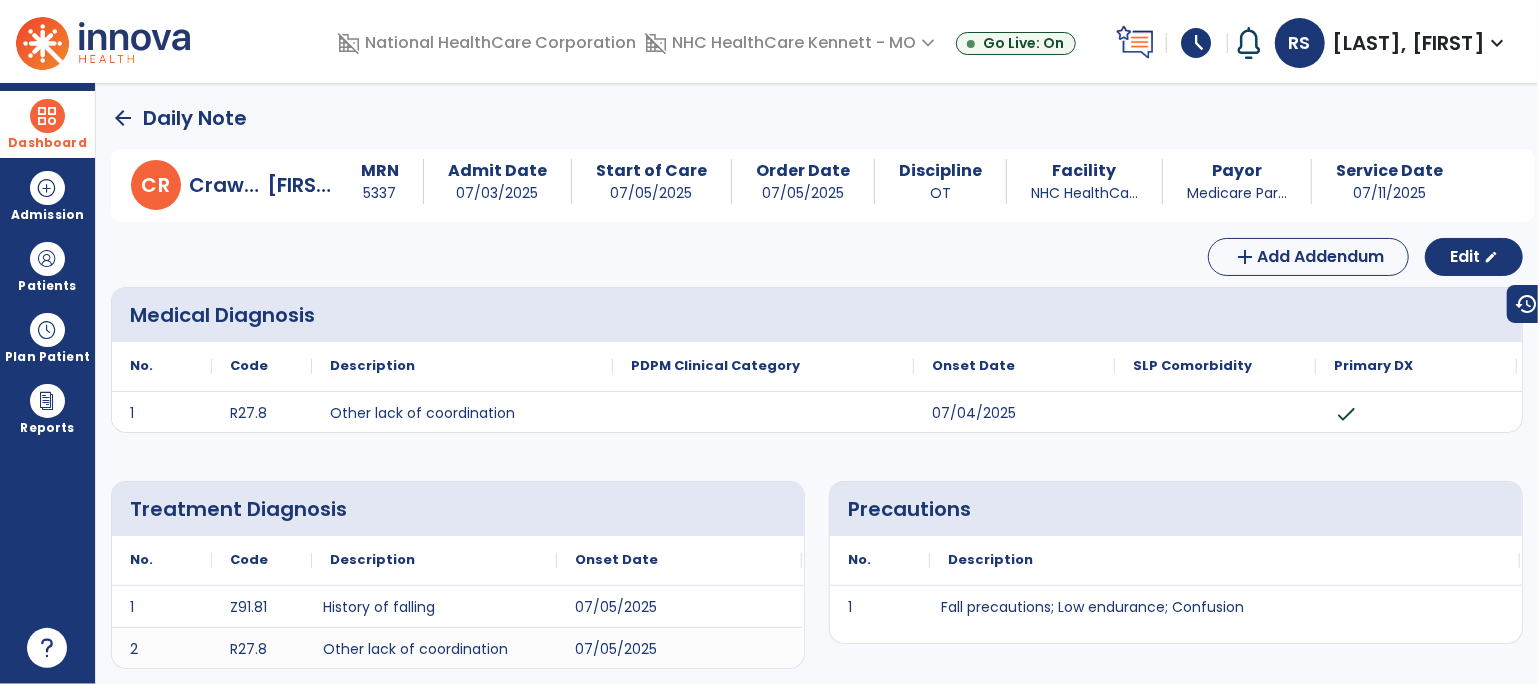 click on "arrow_back" 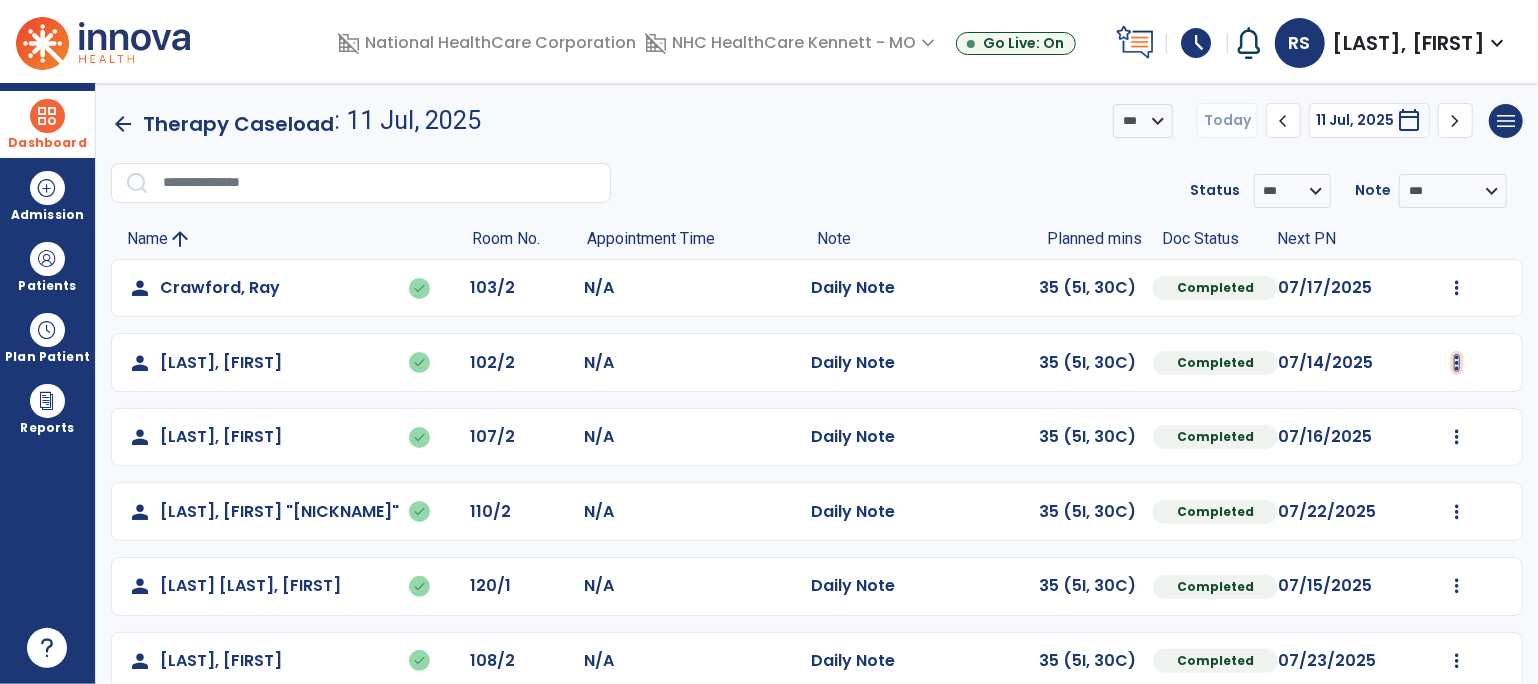 click at bounding box center (1457, 288) 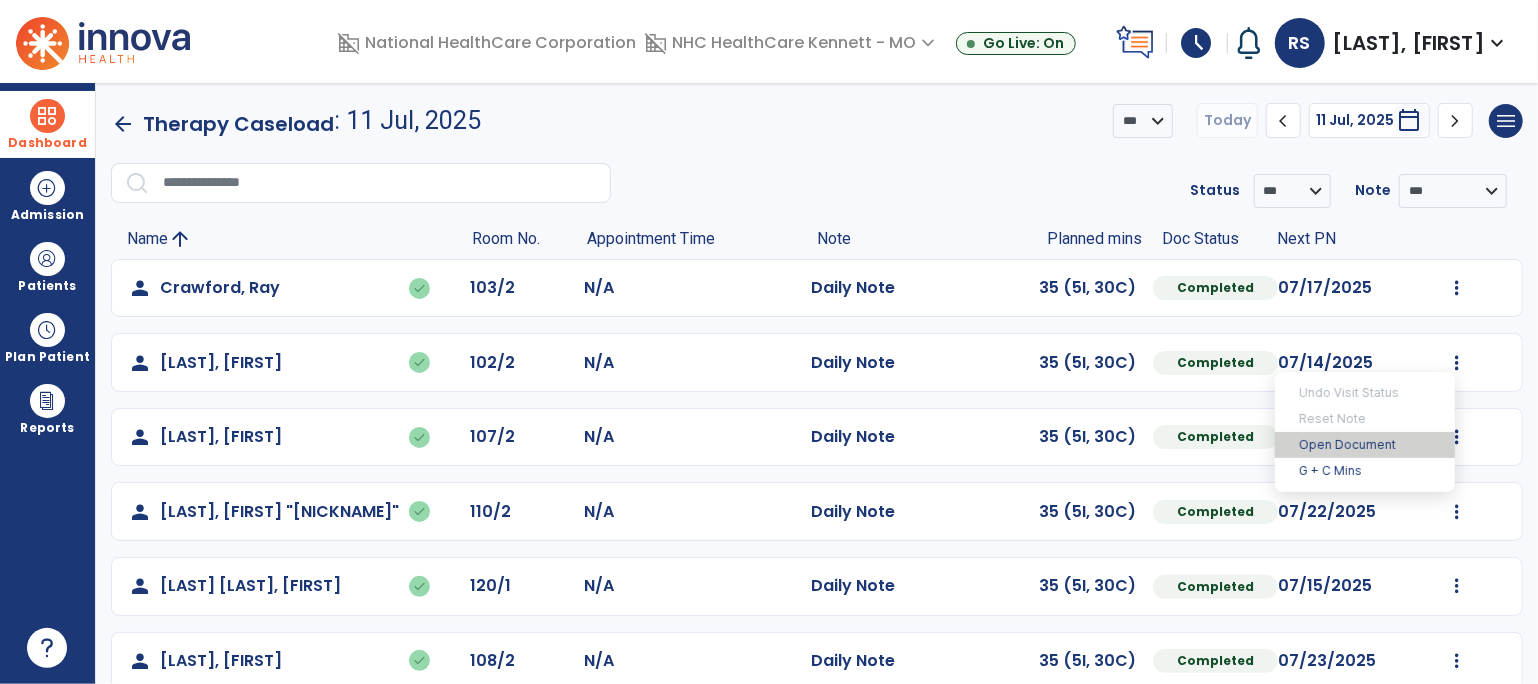click on "Open Document" at bounding box center (1365, 445) 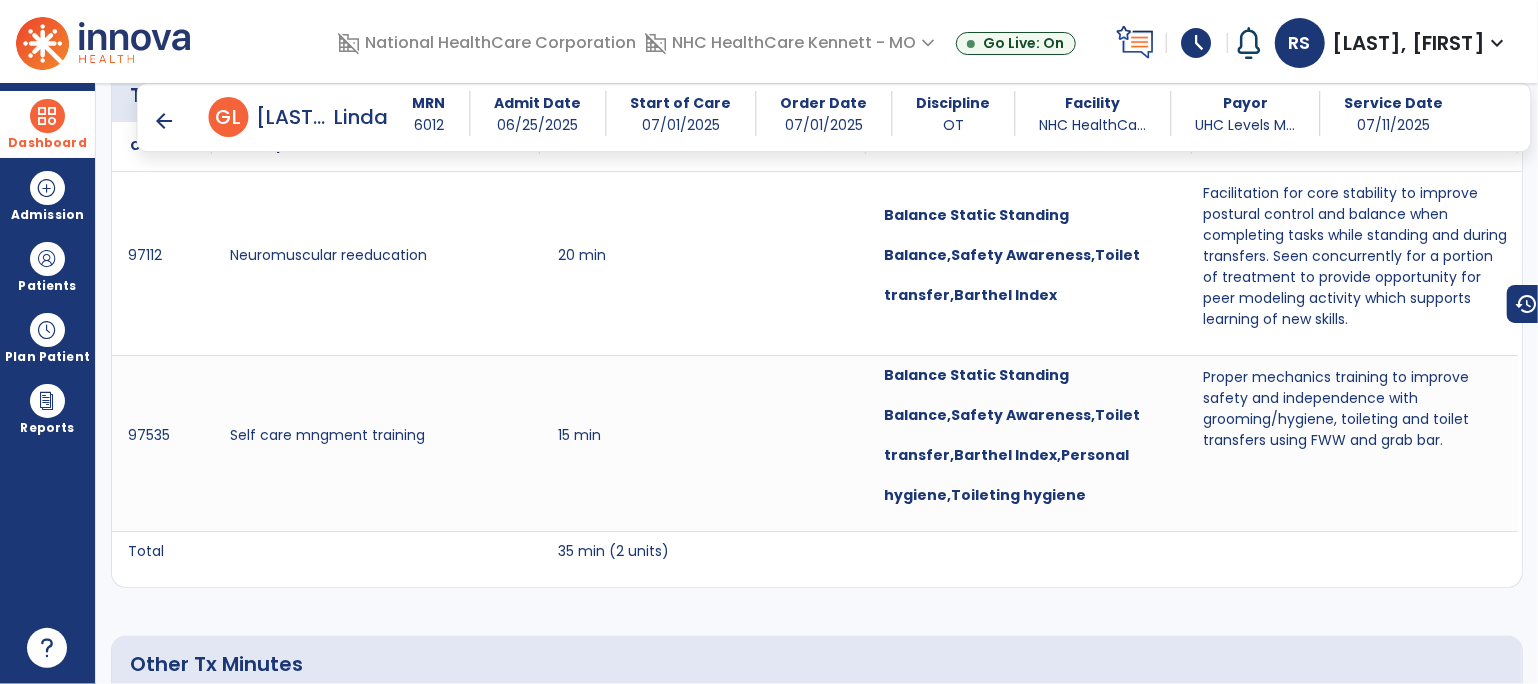 scroll, scrollTop: 1760, scrollLeft: 0, axis: vertical 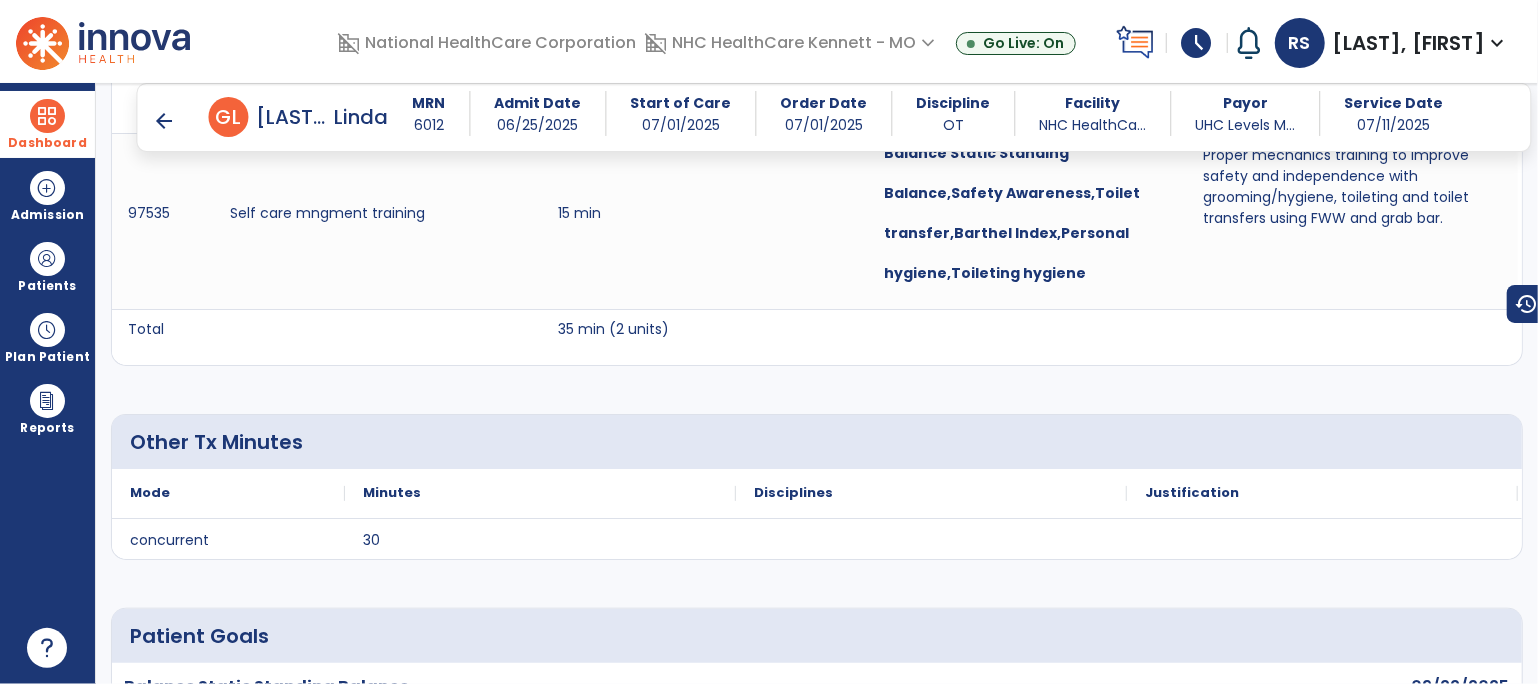 click on "arrow_back" at bounding box center [165, 121] 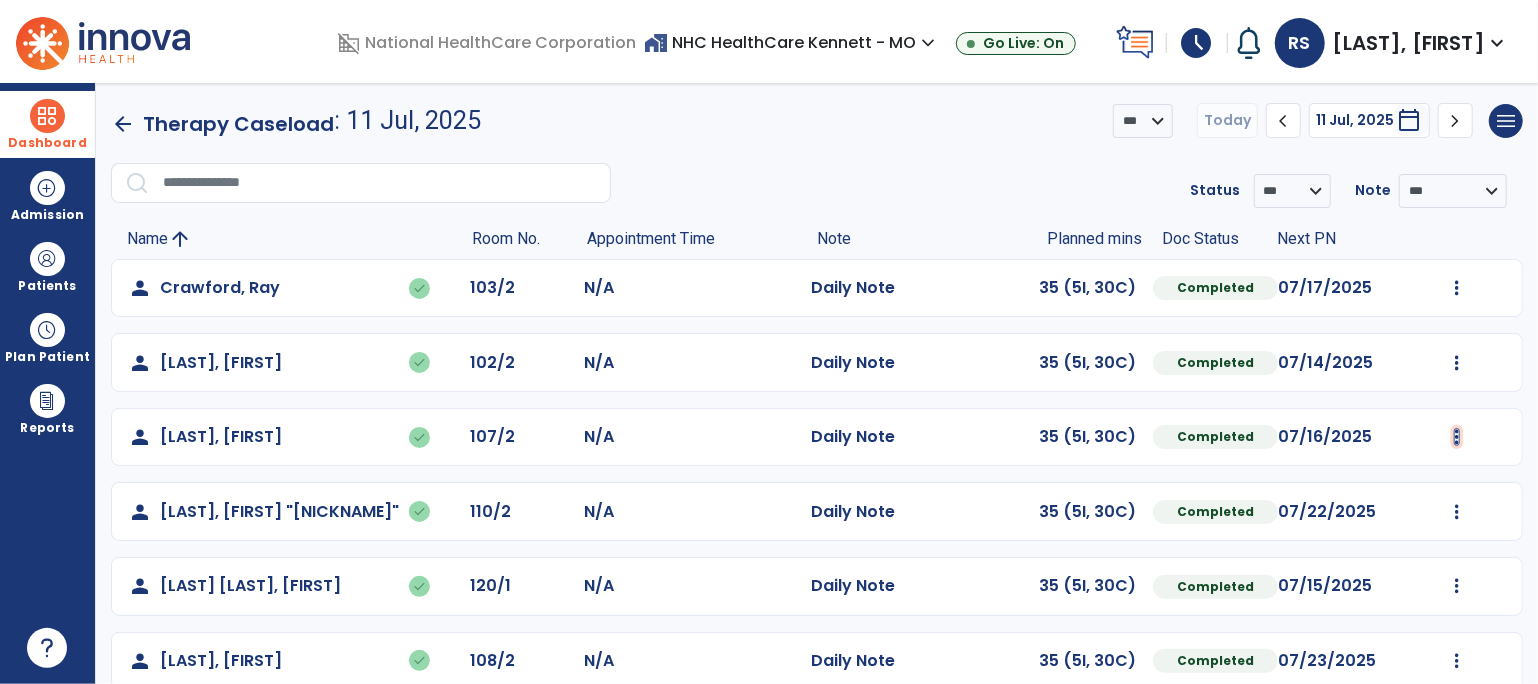 click at bounding box center (1457, 288) 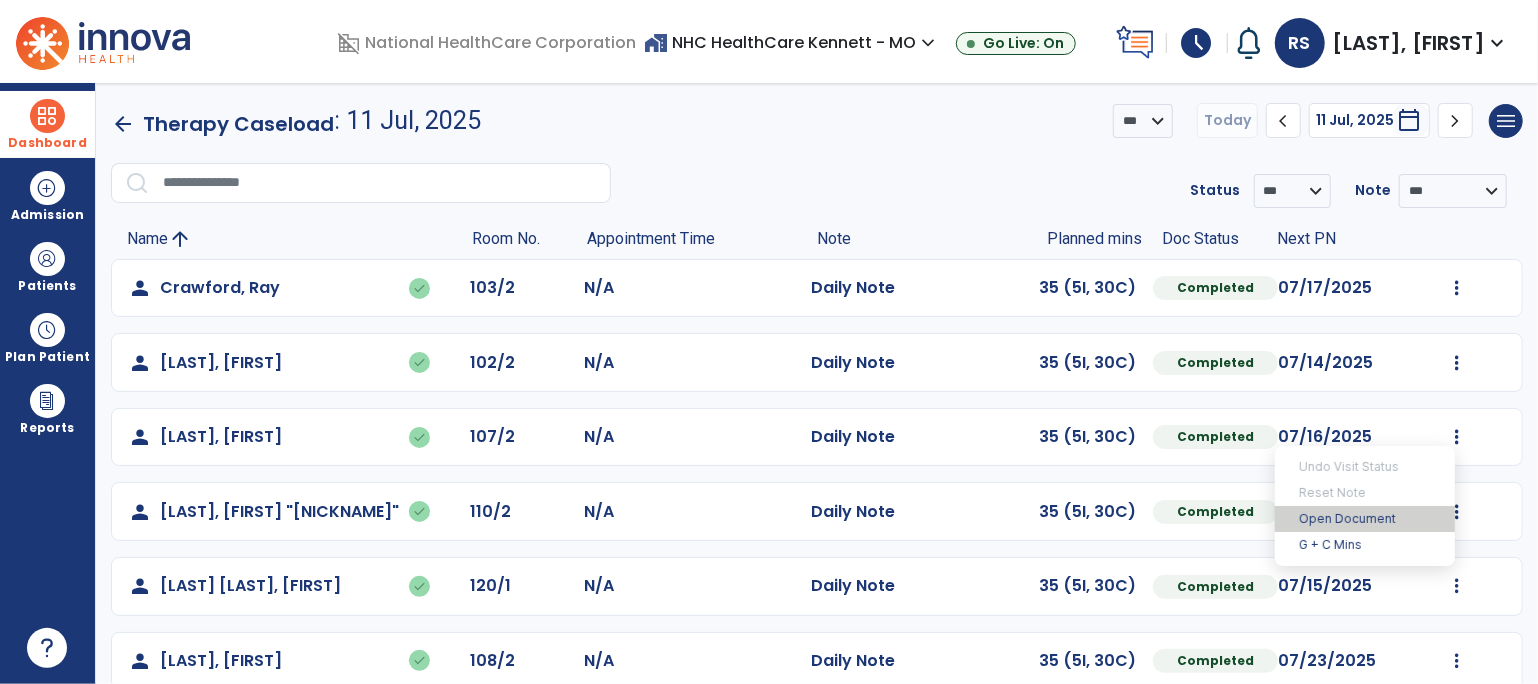 click on "Open Document" at bounding box center [1365, 519] 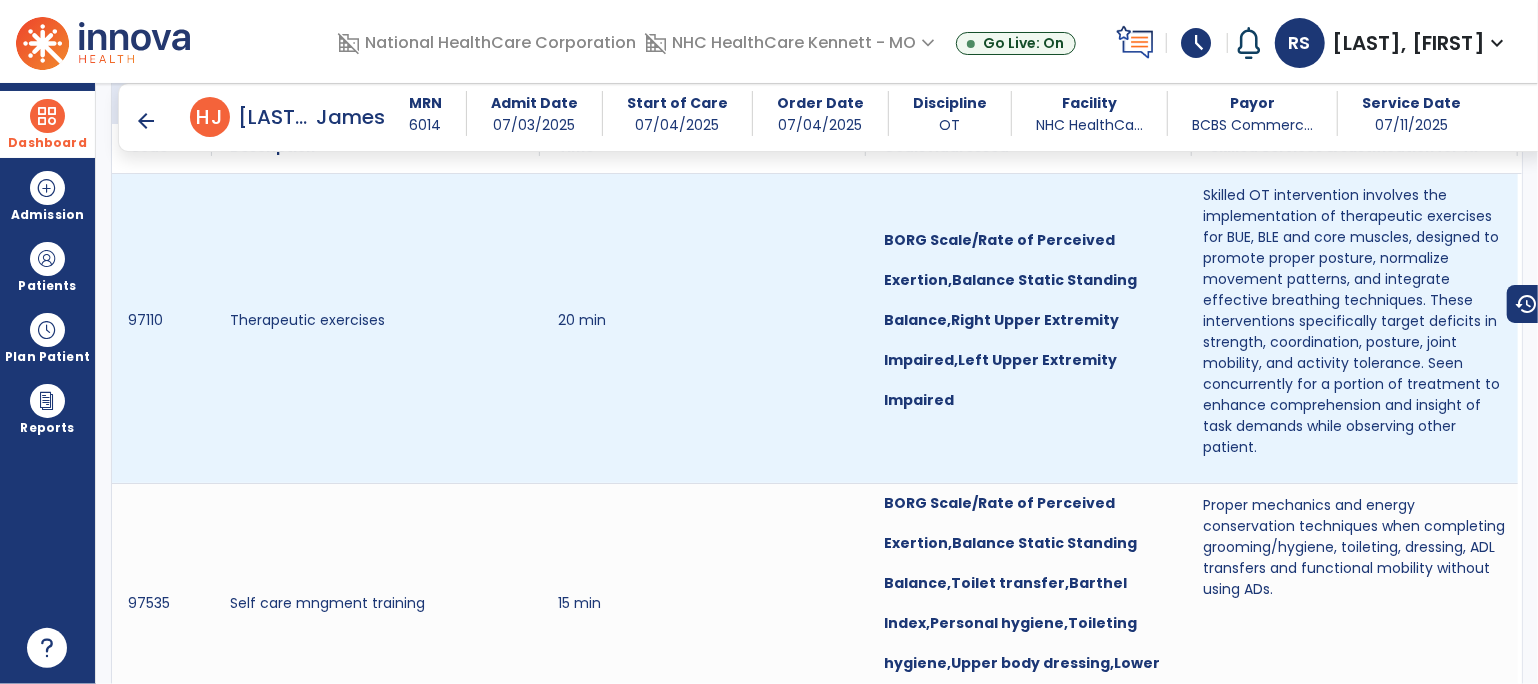 scroll, scrollTop: 1579, scrollLeft: 0, axis: vertical 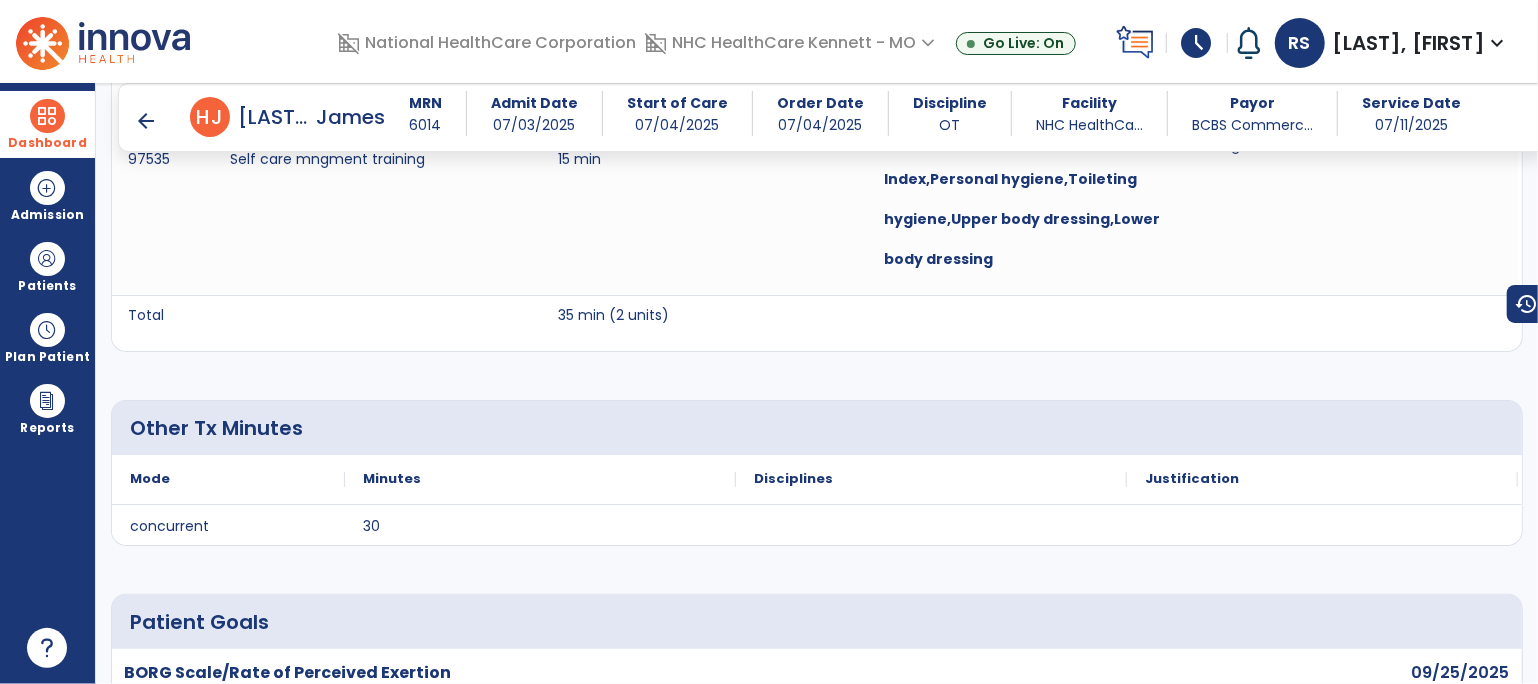 click on "arrow_back" at bounding box center [146, 121] 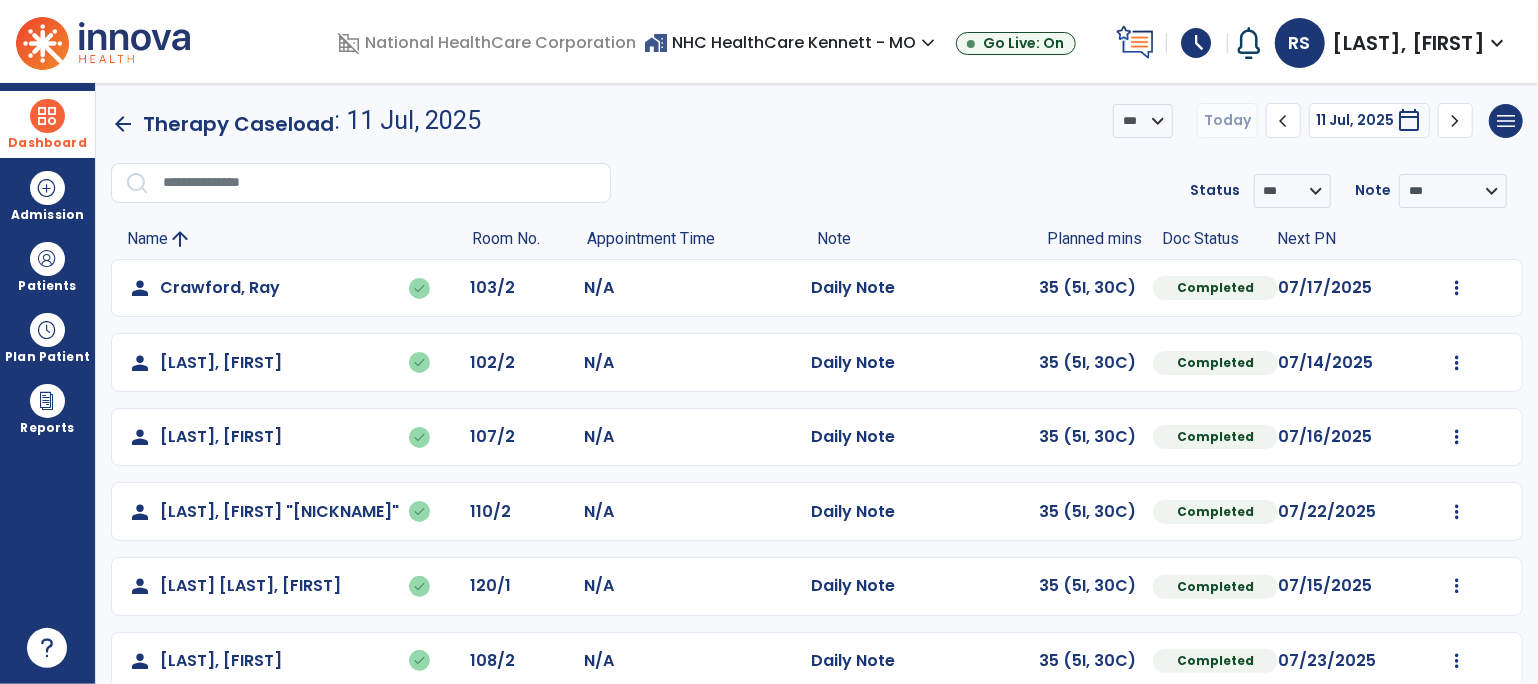 scroll, scrollTop: 111, scrollLeft: 0, axis: vertical 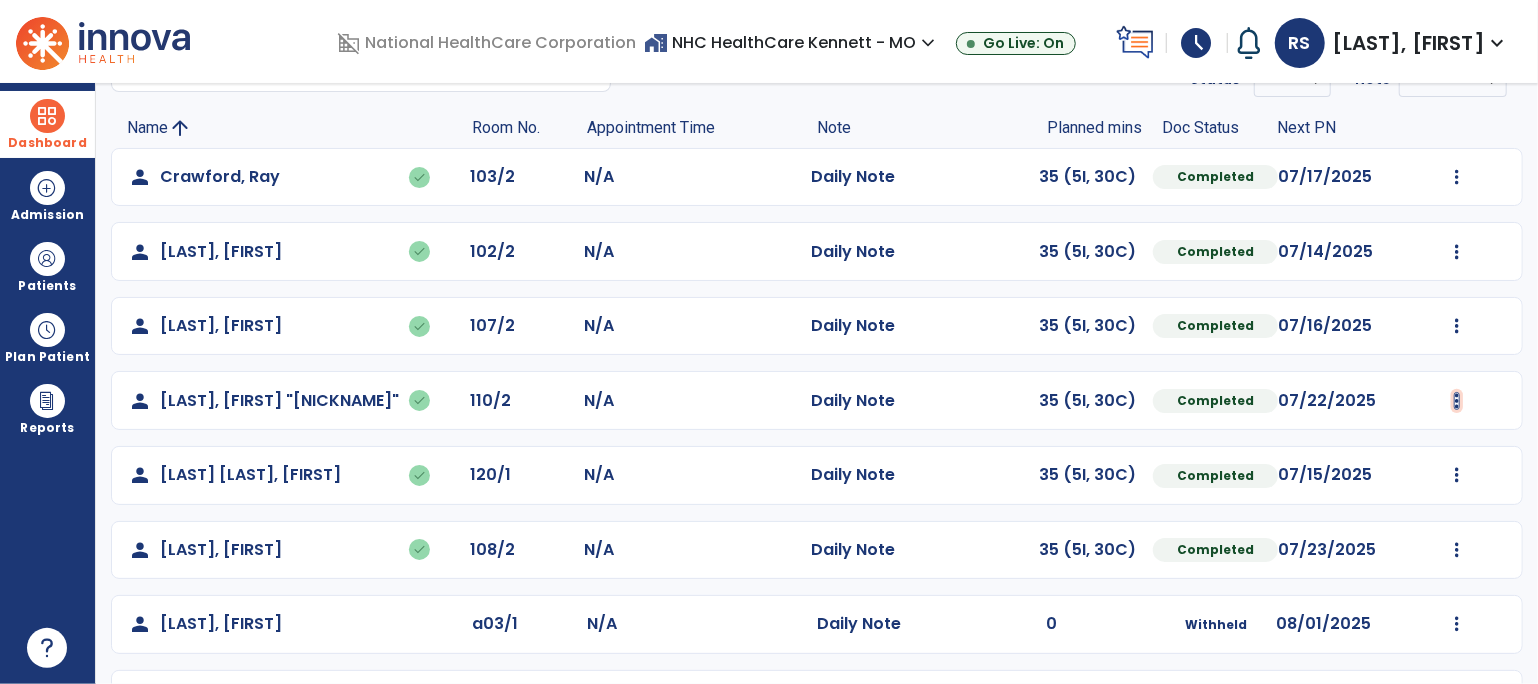 click at bounding box center [1457, 177] 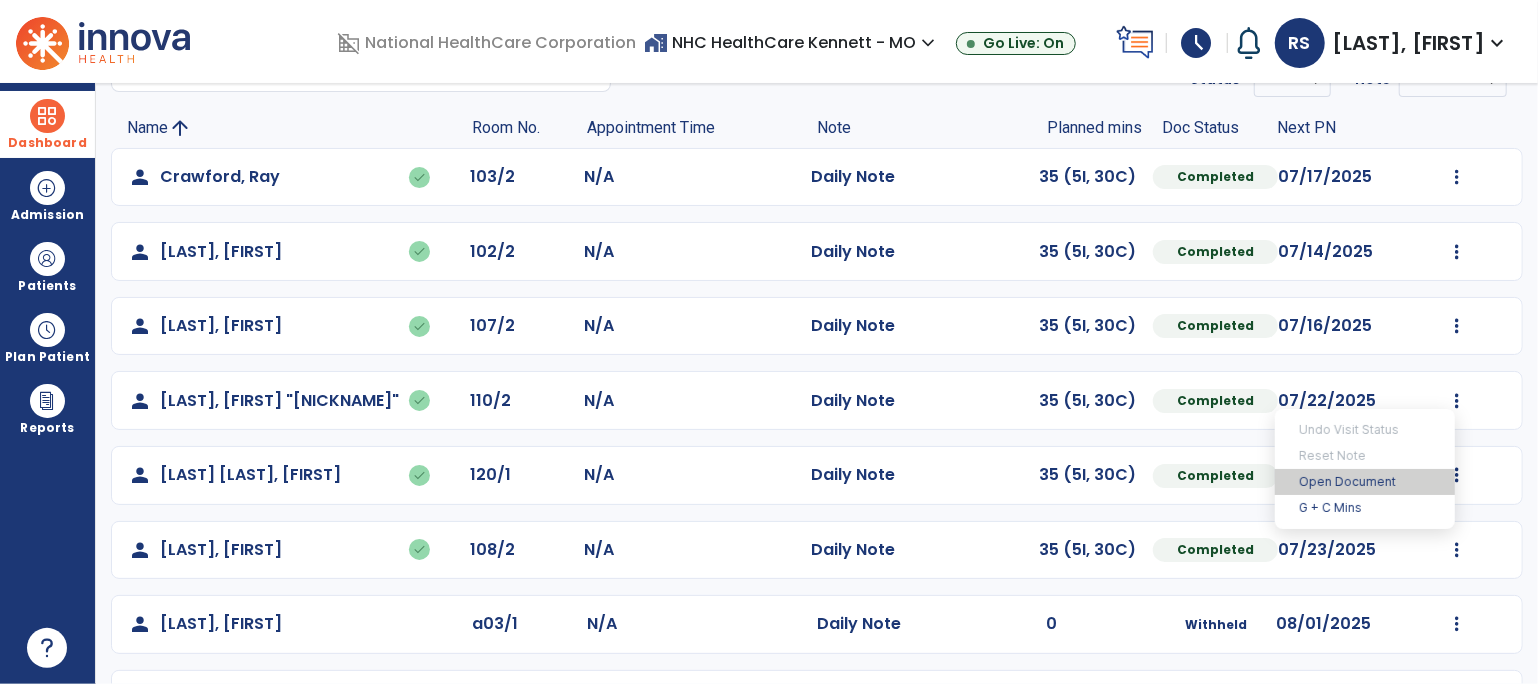 click on "Open Document" at bounding box center (1365, 482) 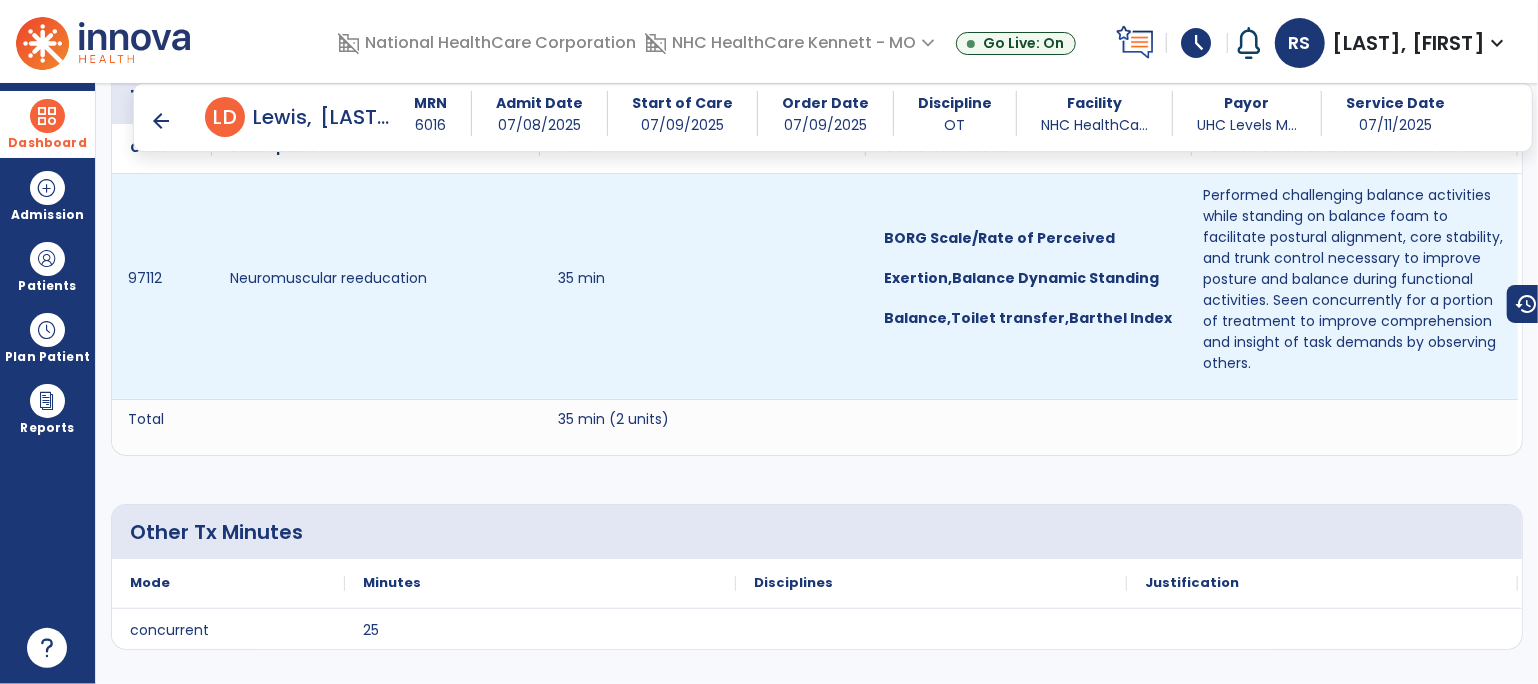 scroll, scrollTop: 1266, scrollLeft: 0, axis: vertical 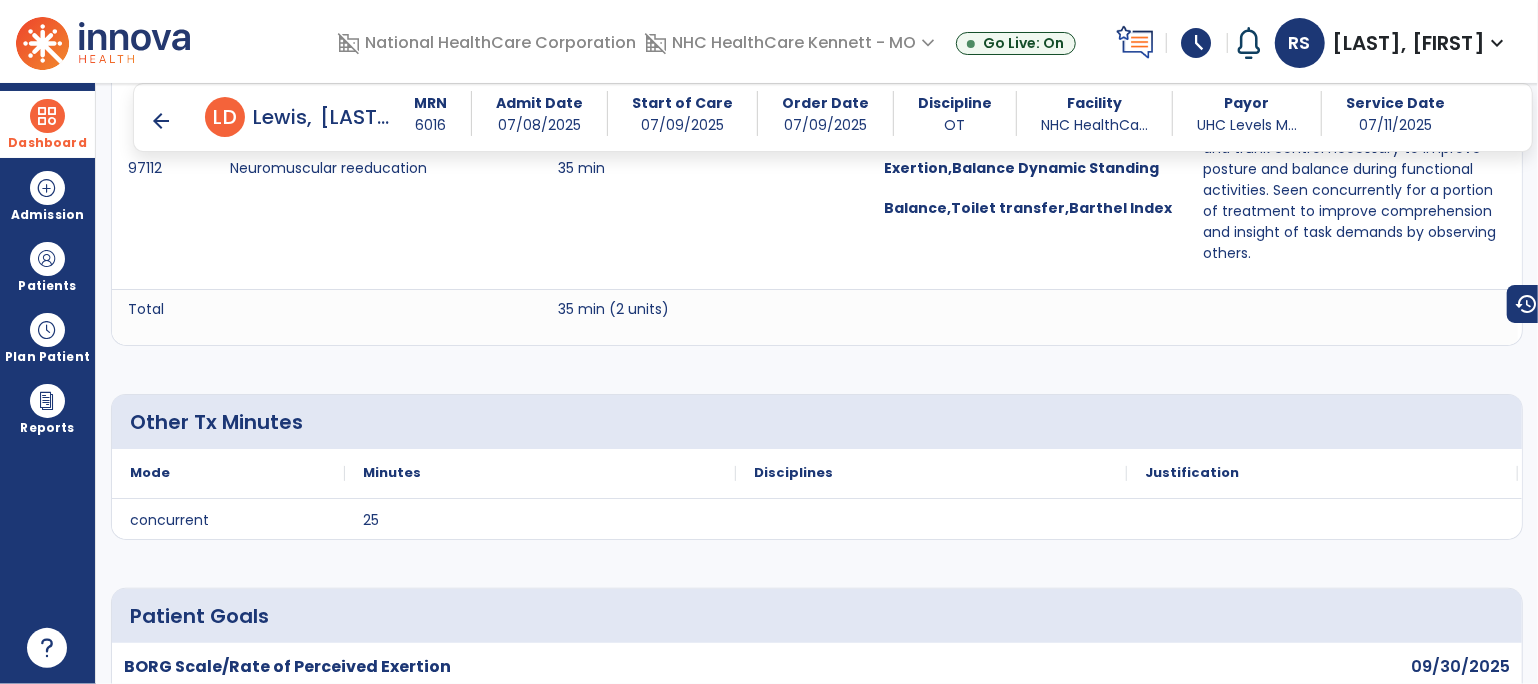click on "arrow_back" at bounding box center [161, 121] 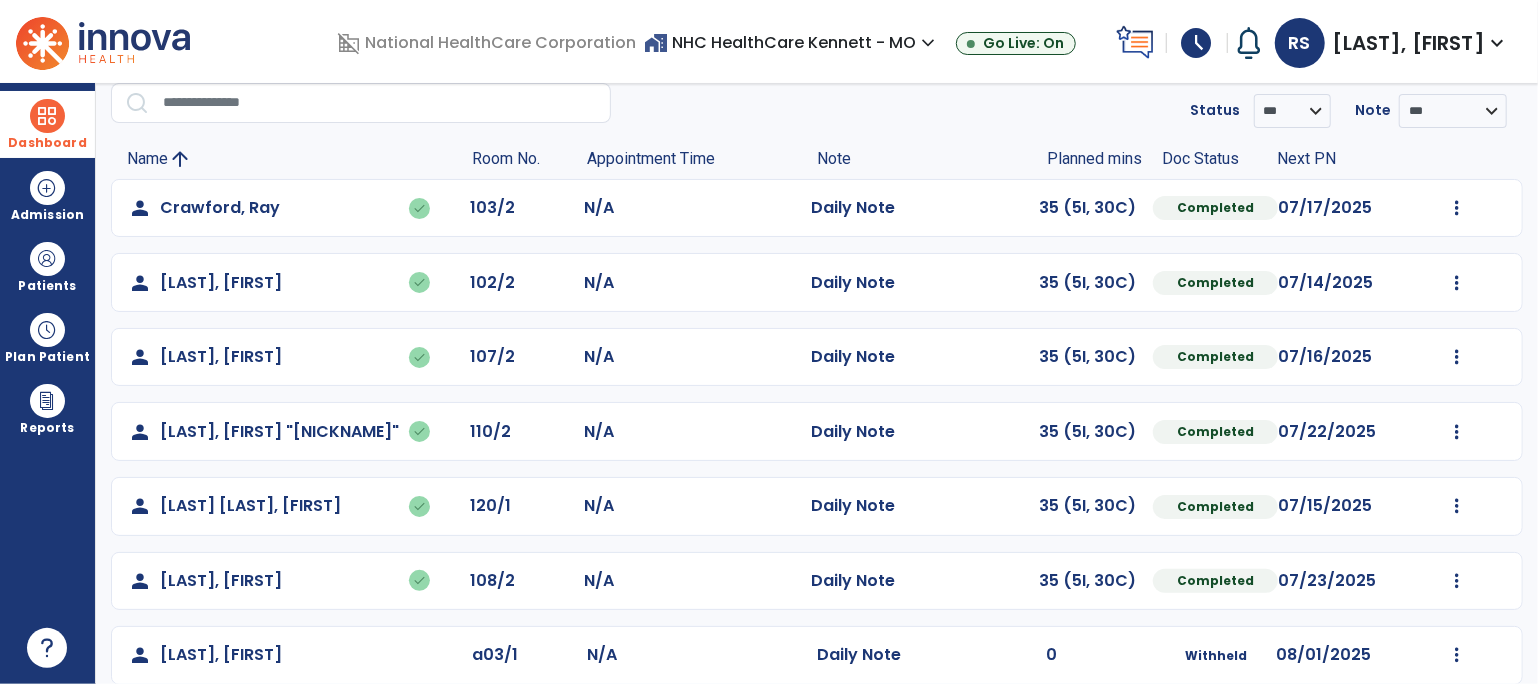 scroll, scrollTop: 173, scrollLeft: 0, axis: vertical 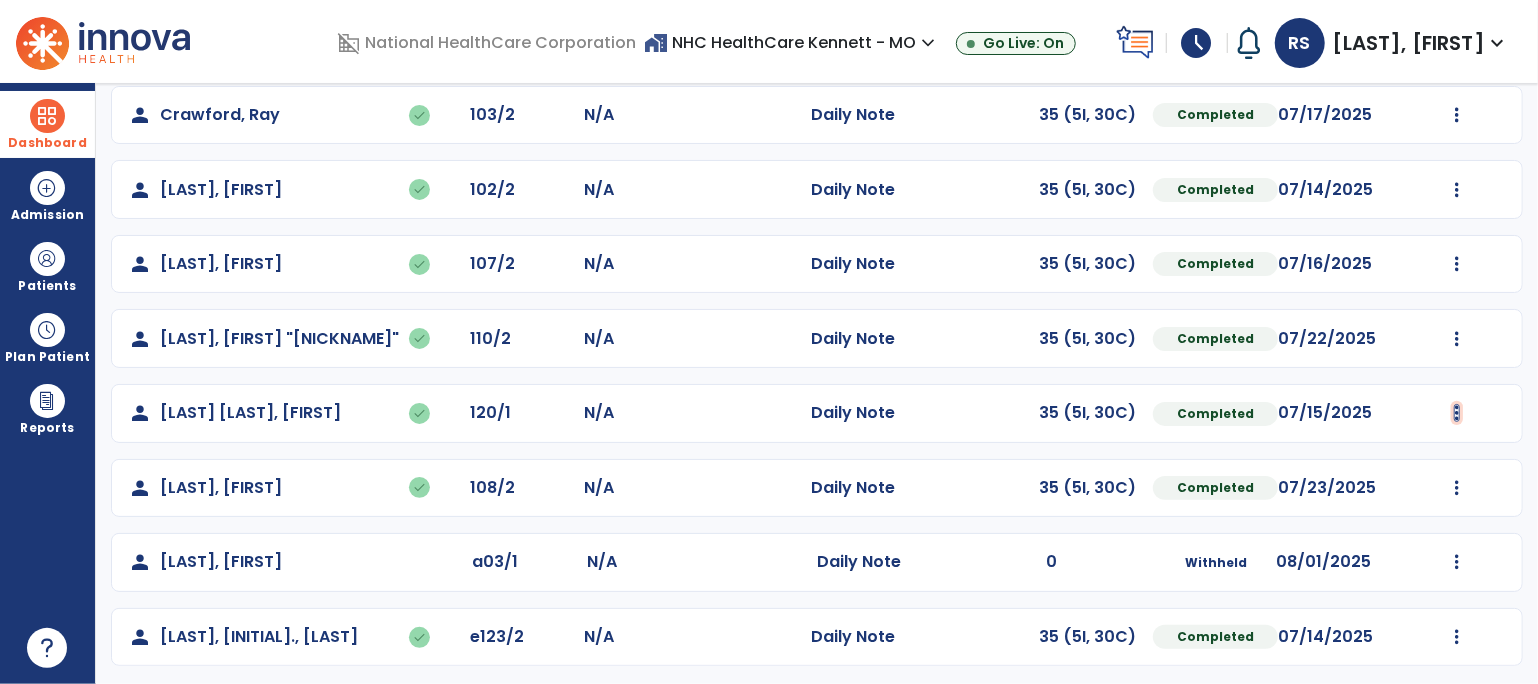 click at bounding box center [1457, 115] 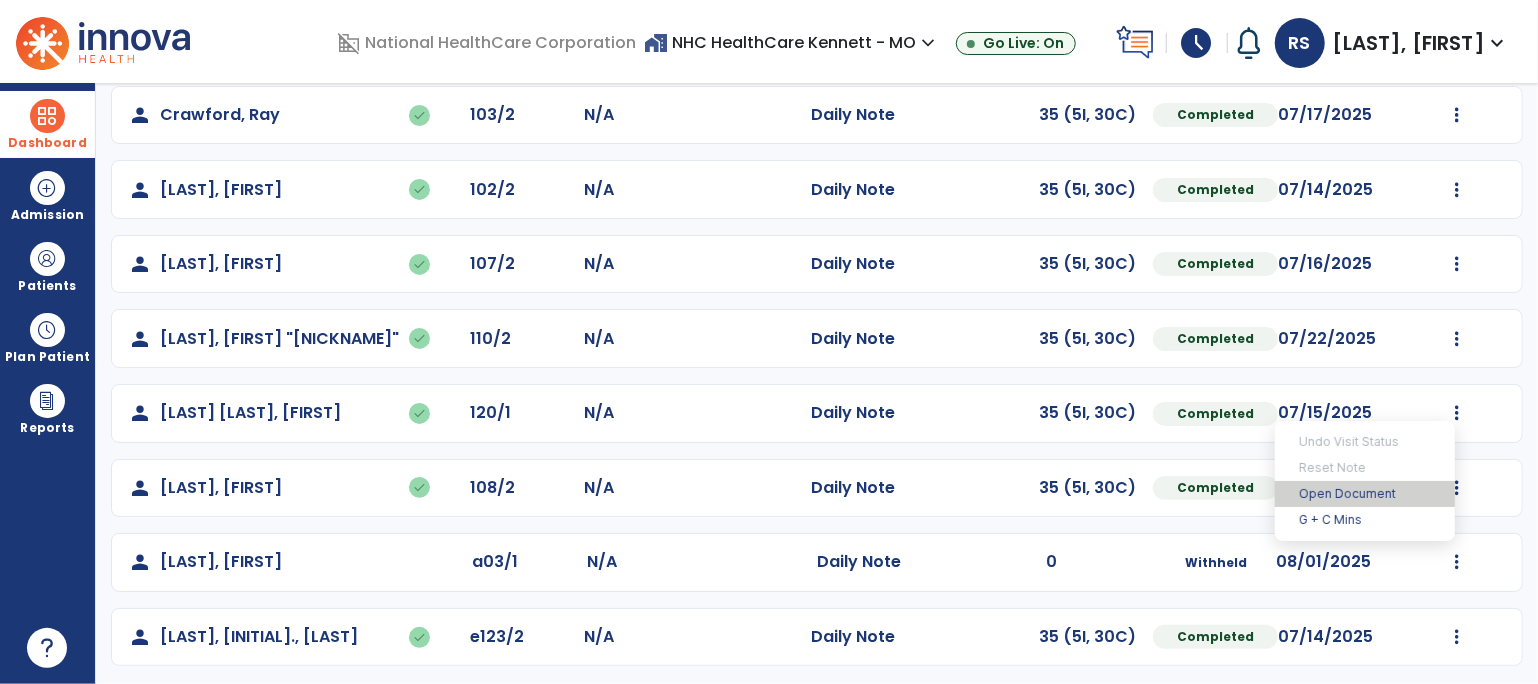 click on "Open Document" at bounding box center (1365, 494) 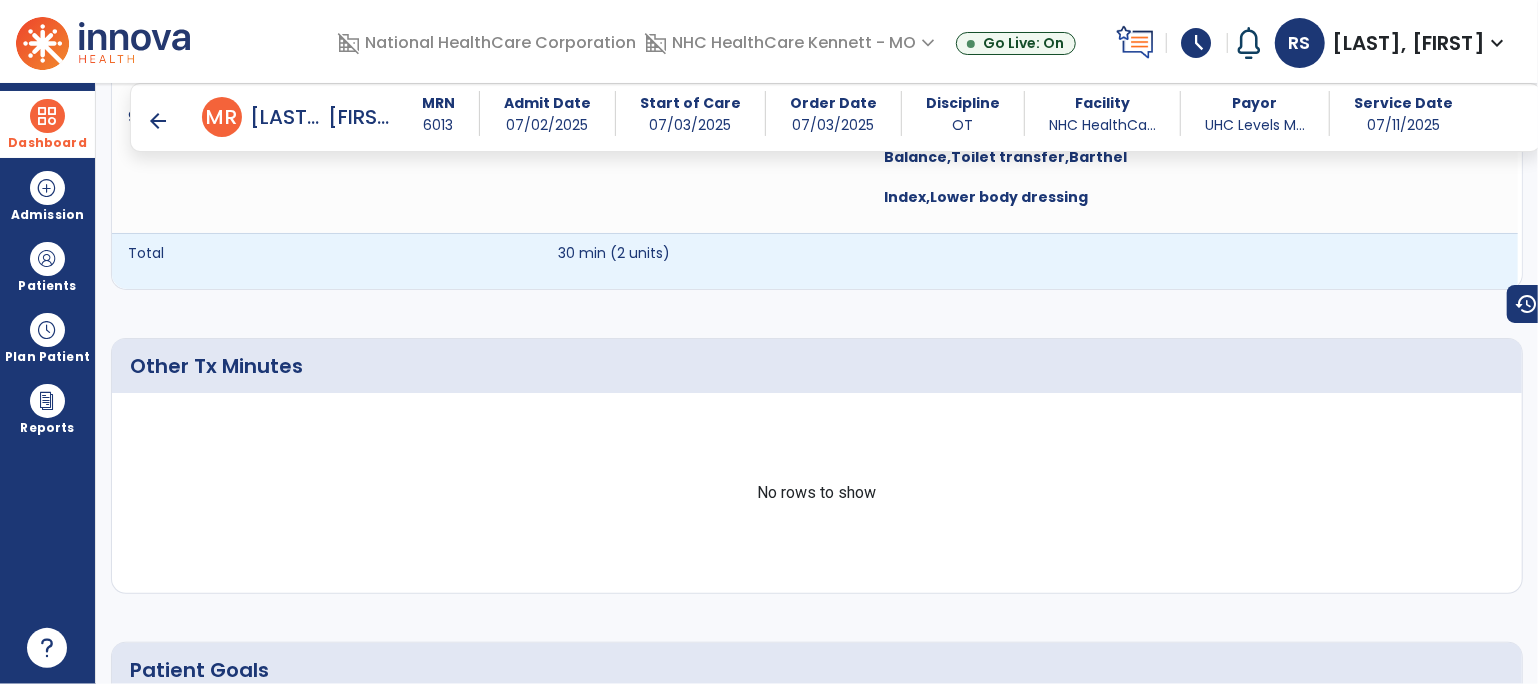 scroll, scrollTop: 802, scrollLeft: 0, axis: vertical 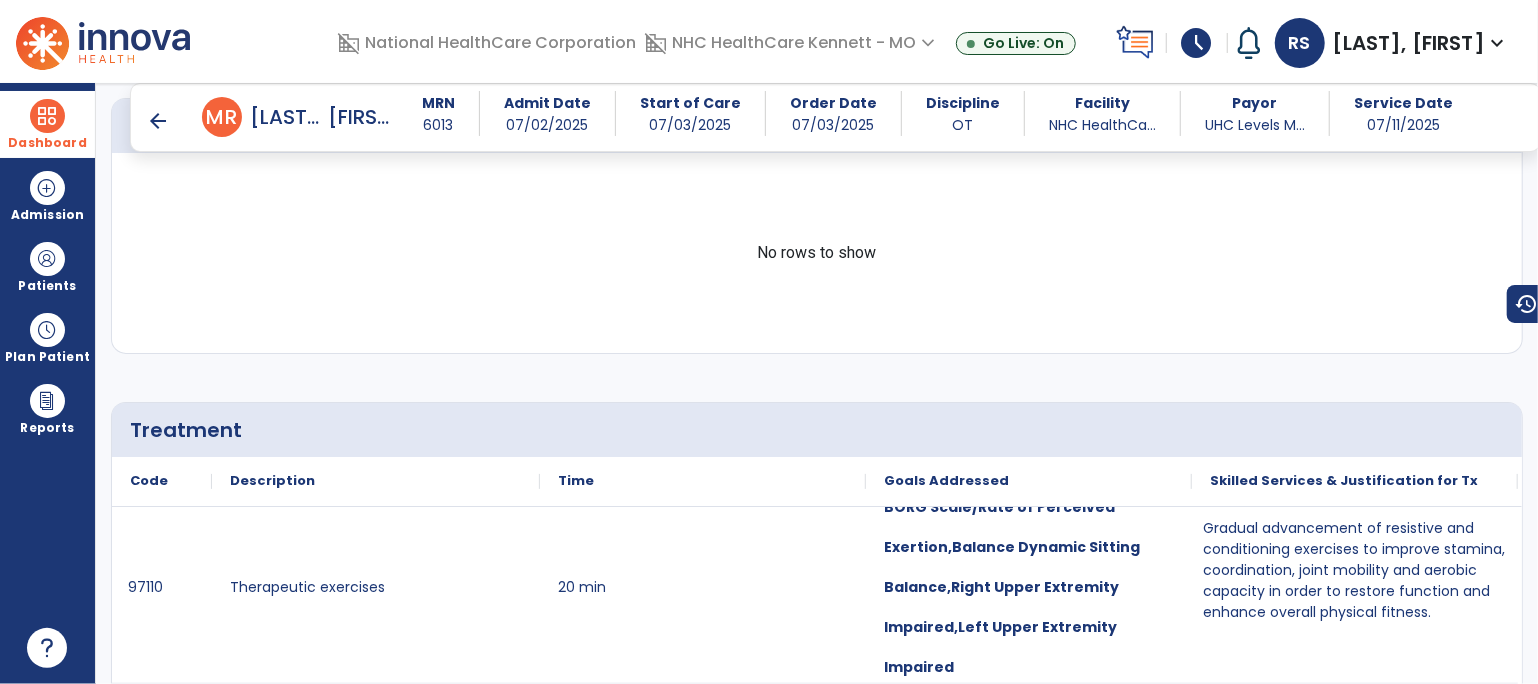 click on "arrow_back" at bounding box center (158, 121) 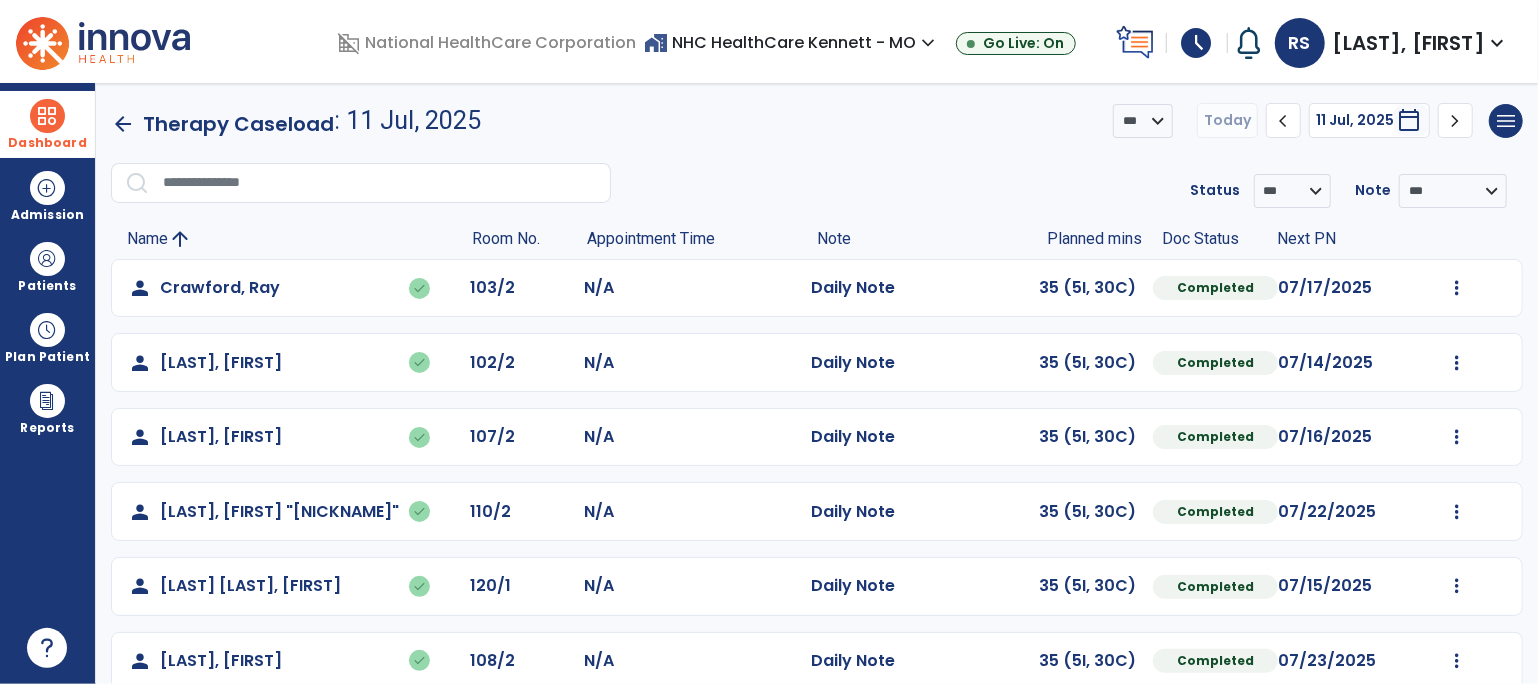 scroll, scrollTop: 173, scrollLeft: 0, axis: vertical 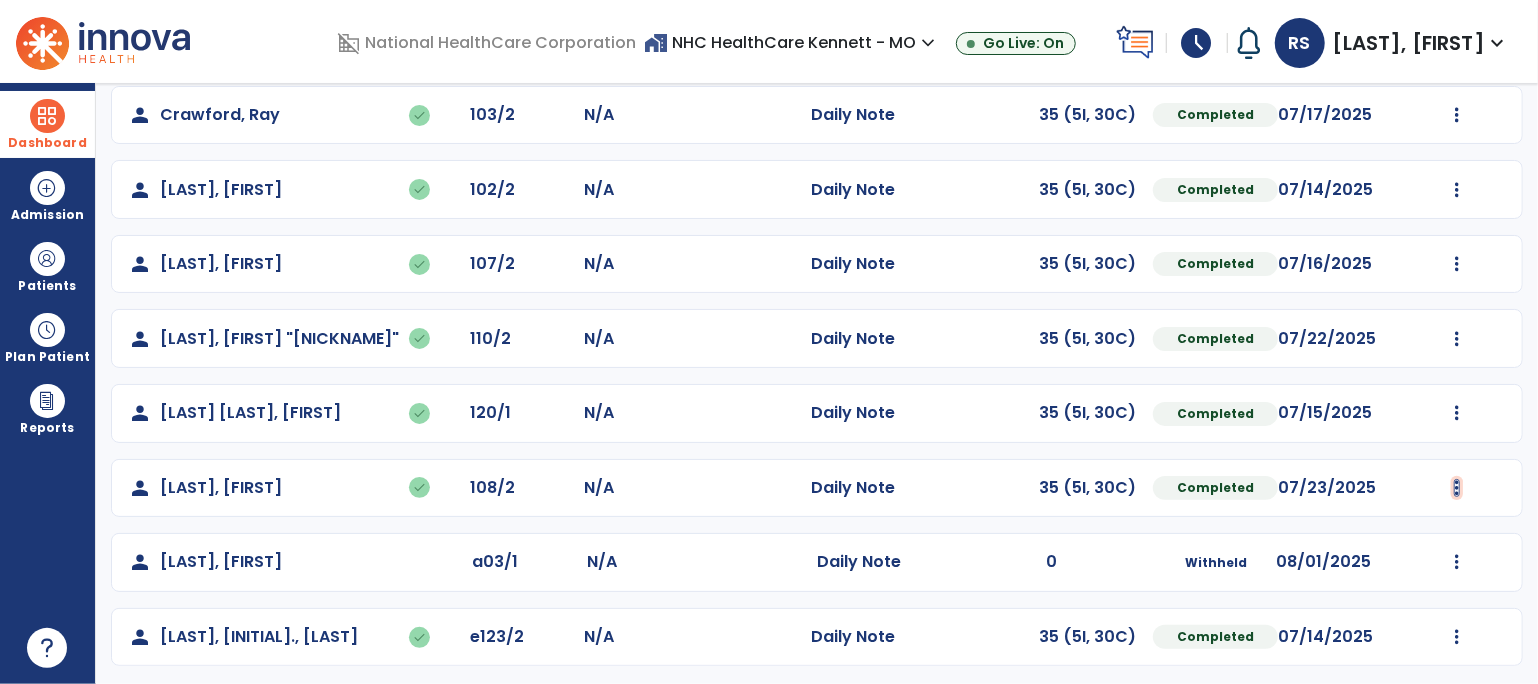 click at bounding box center [1457, 115] 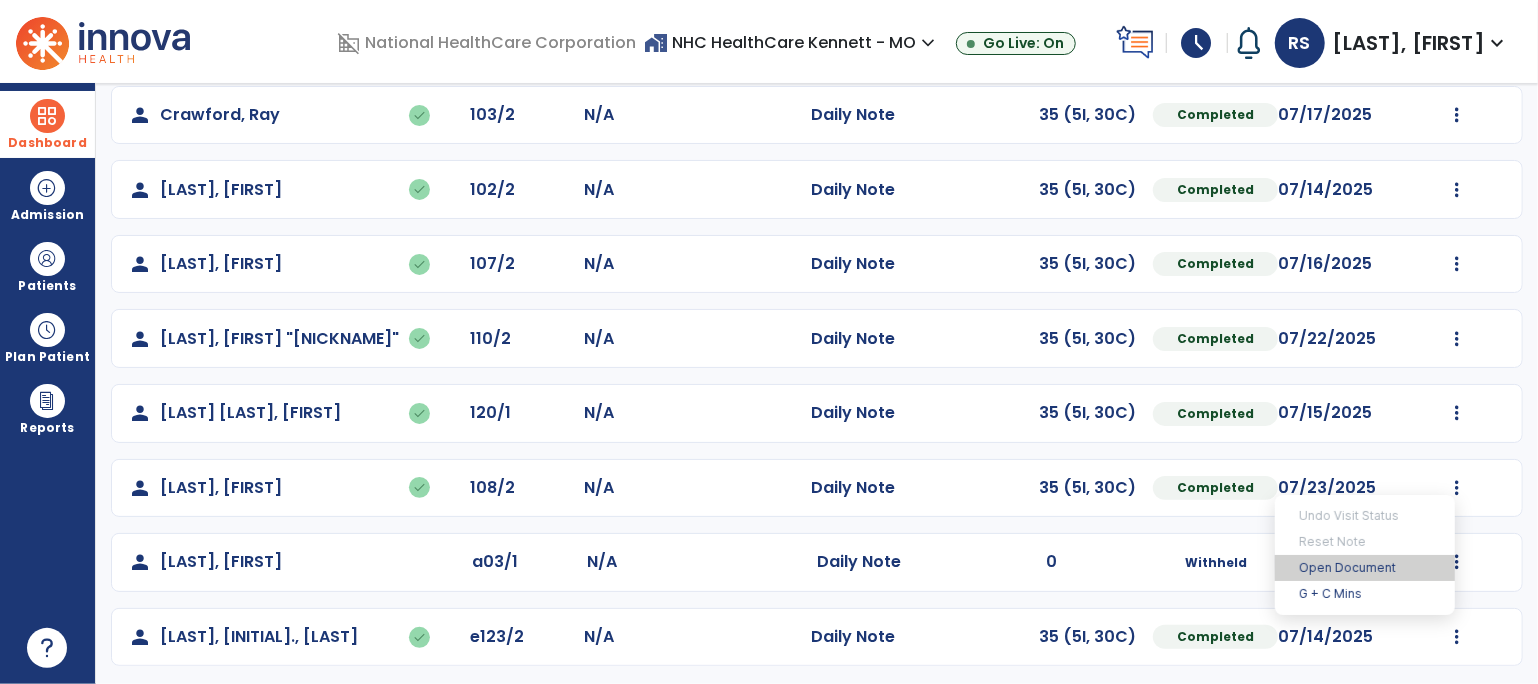 click on "Open Document" at bounding box center [1365, 568] 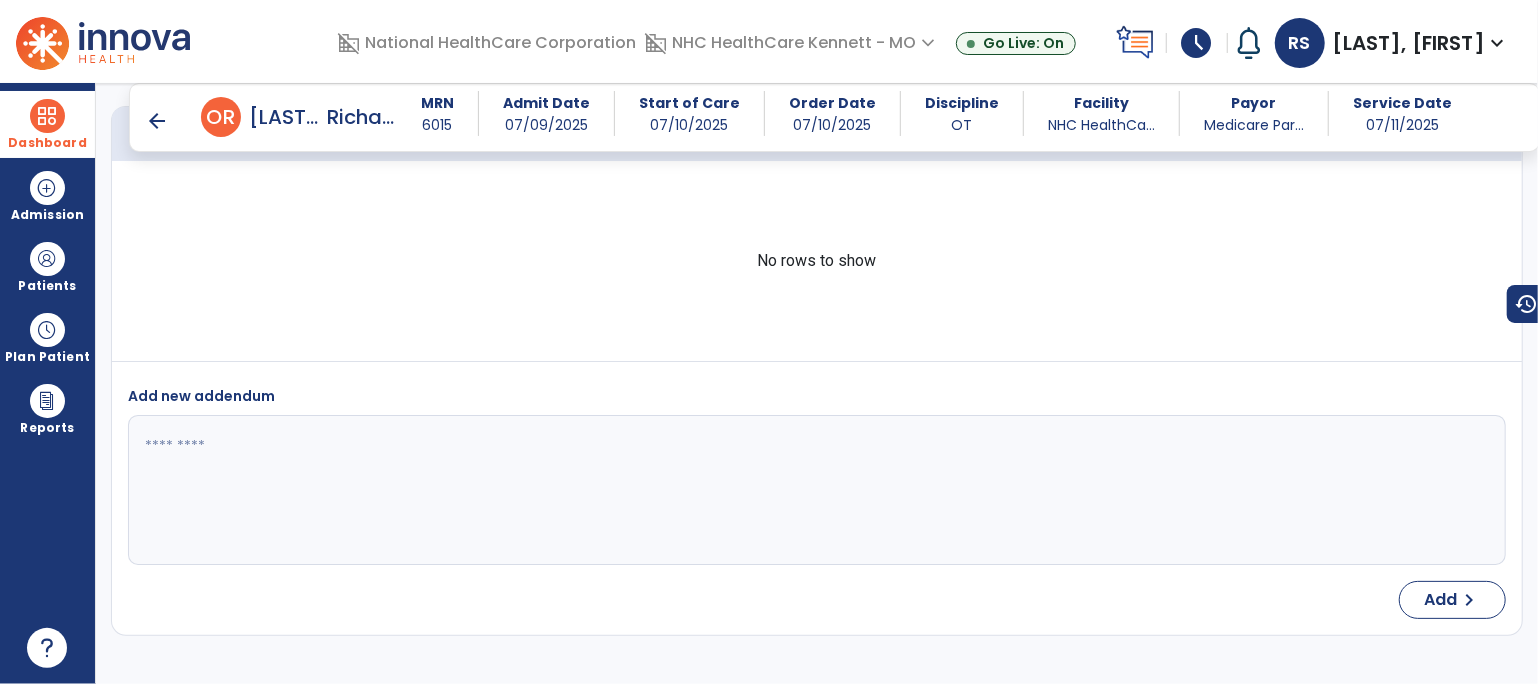 scroll, scrollTop: 3947, scrollLeft: 0, axis: vertical 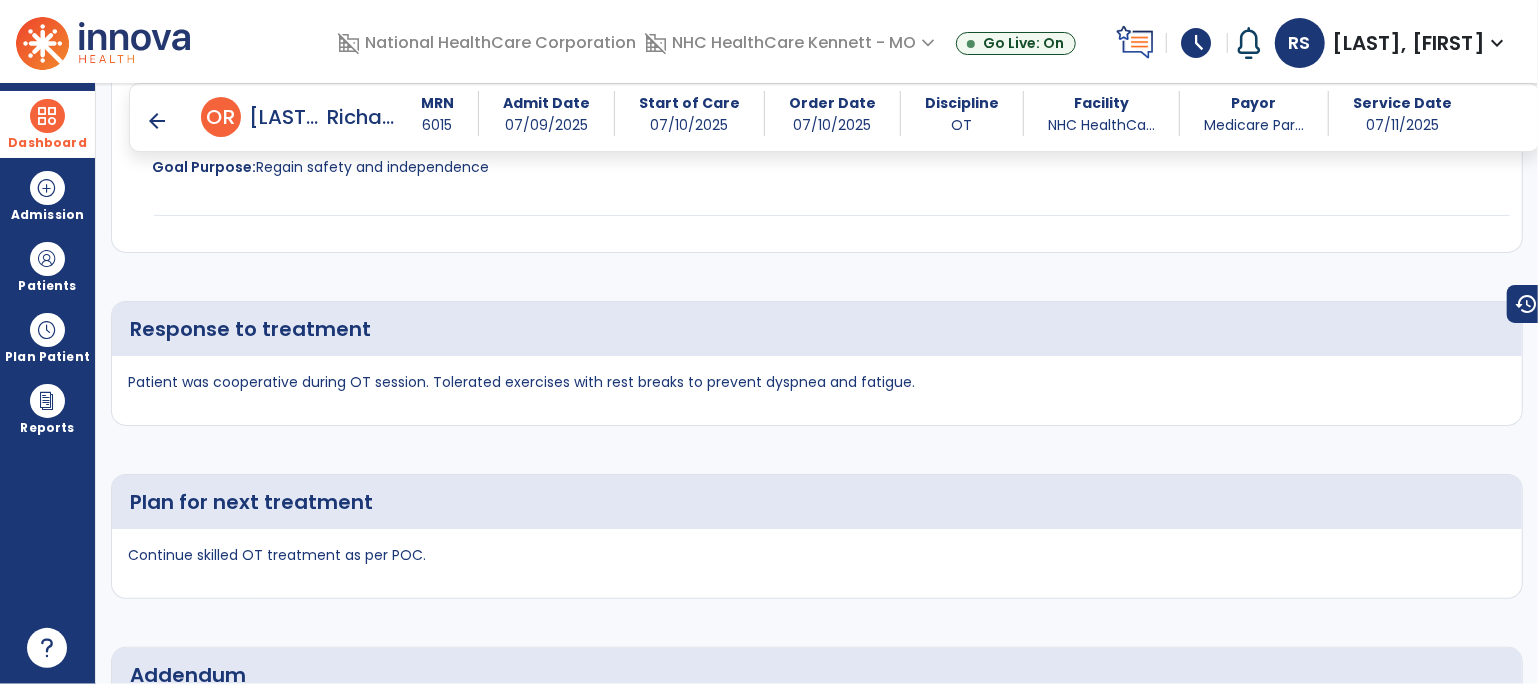 click on "arrow_back" at bounding box center [157, 121] 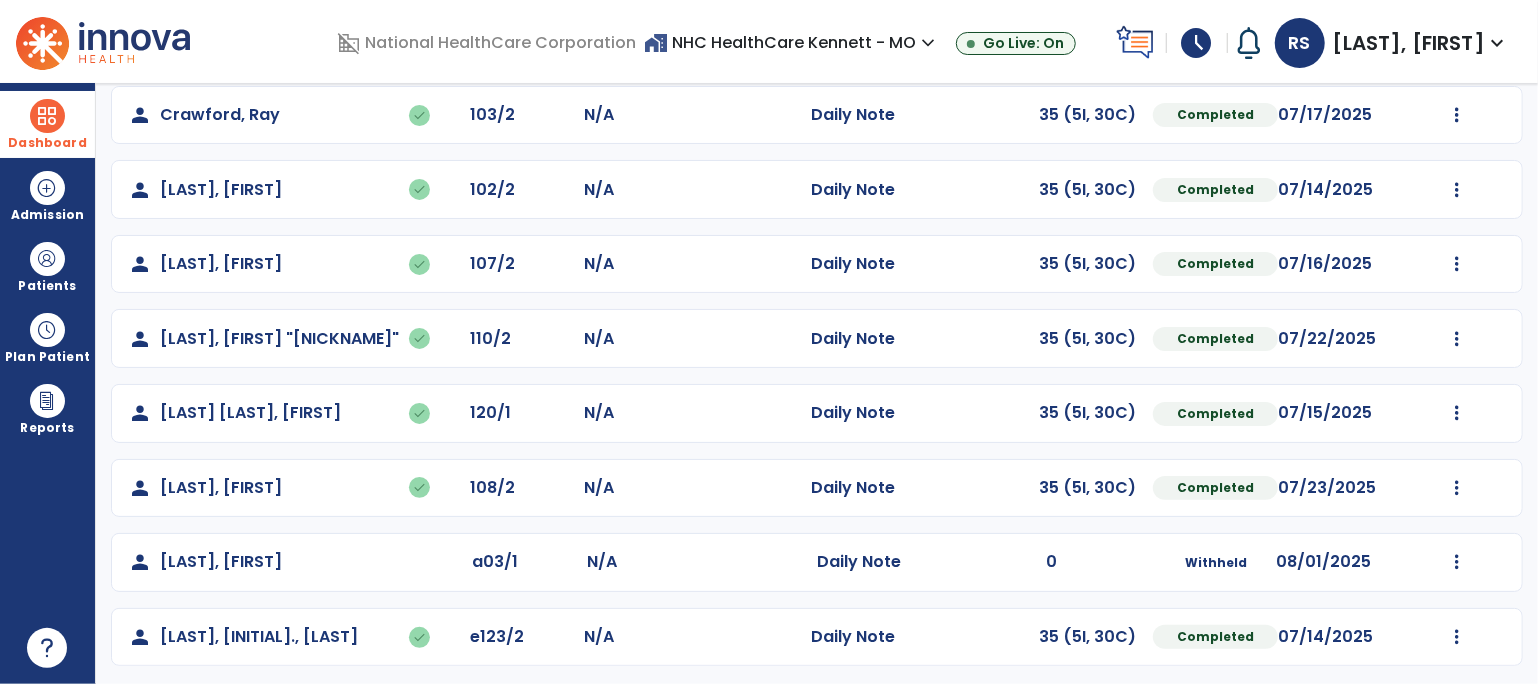 scroll, scrollTop: 0, scrollLeft: 0, axis: both 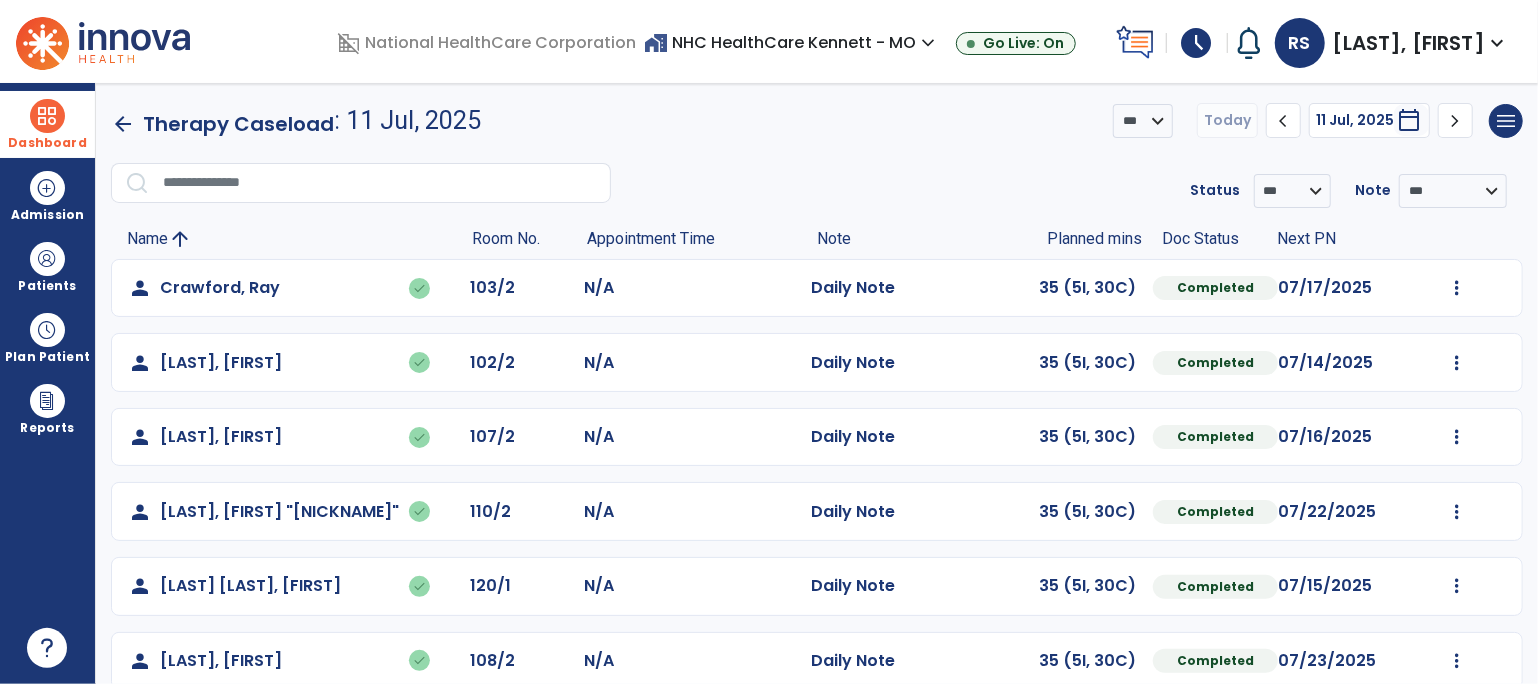 click on "schedule" at bounding box center [1197, 43] 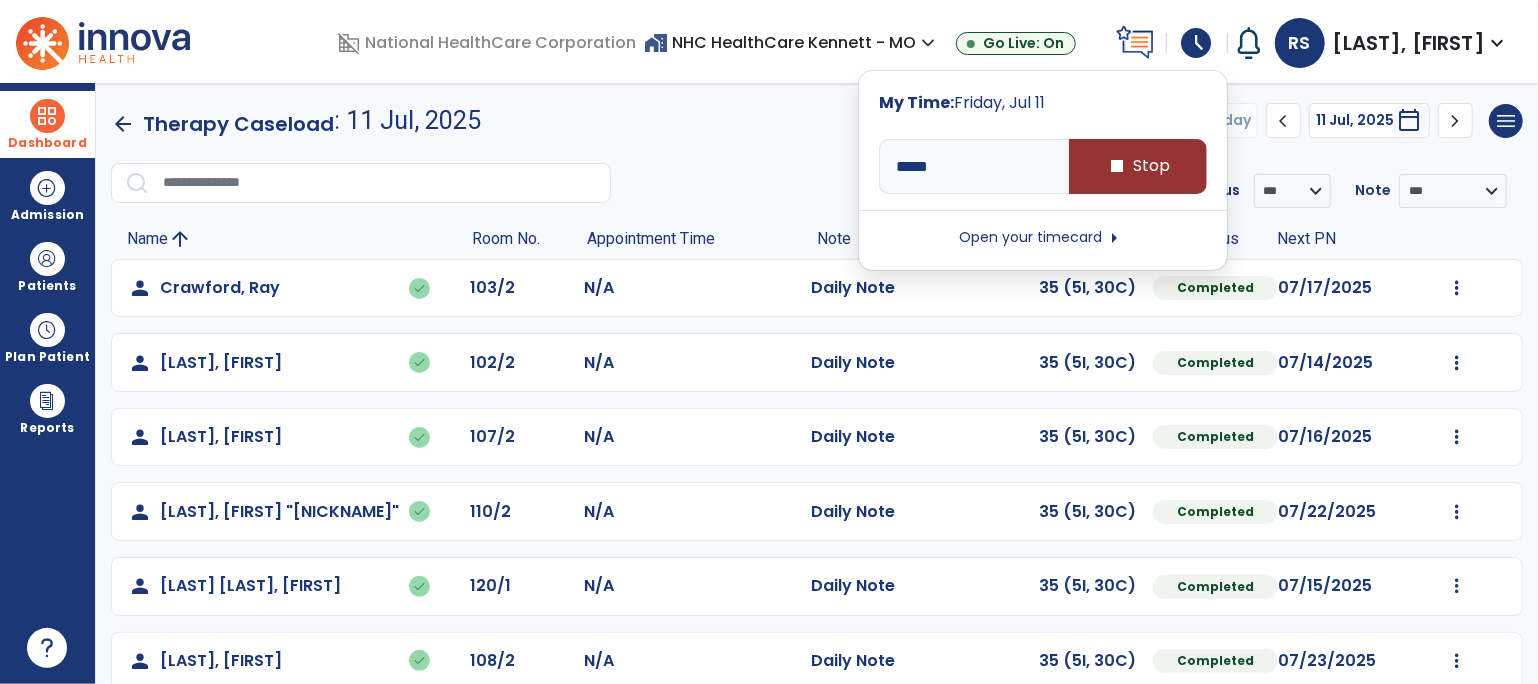 click on "stop  Stop" at bounding box center (1138, 166) 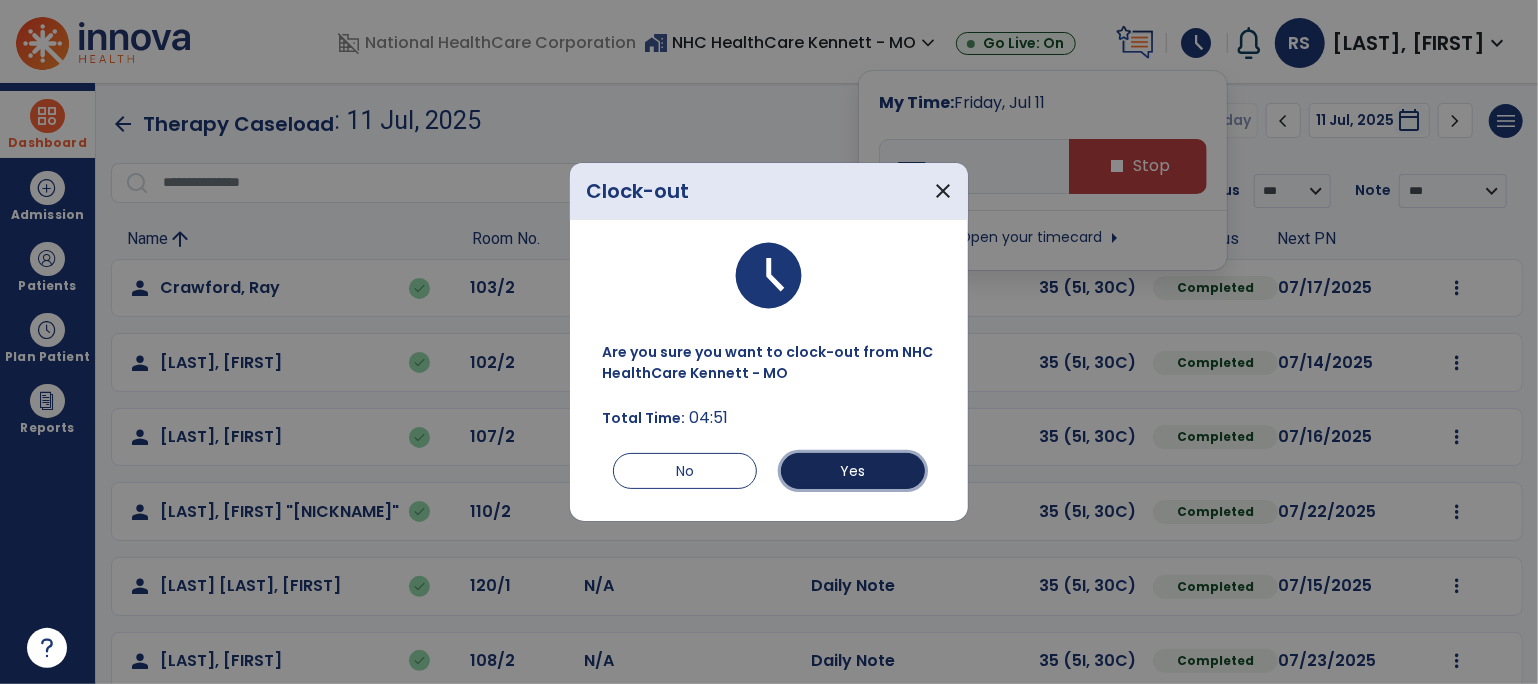 click on "Yes" at bounding box center (853, 471) 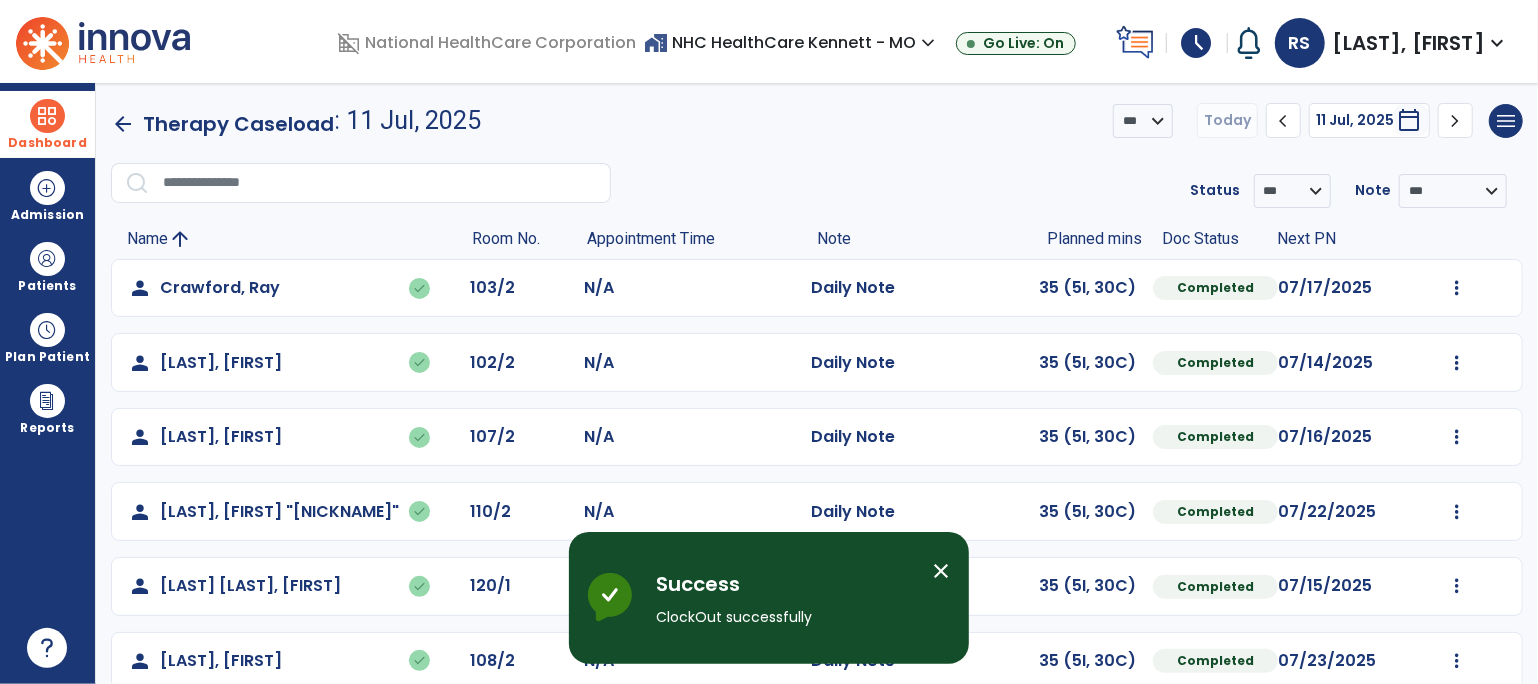 click on "[LAST], [FIRST]" at bounding box center (1409, 43) 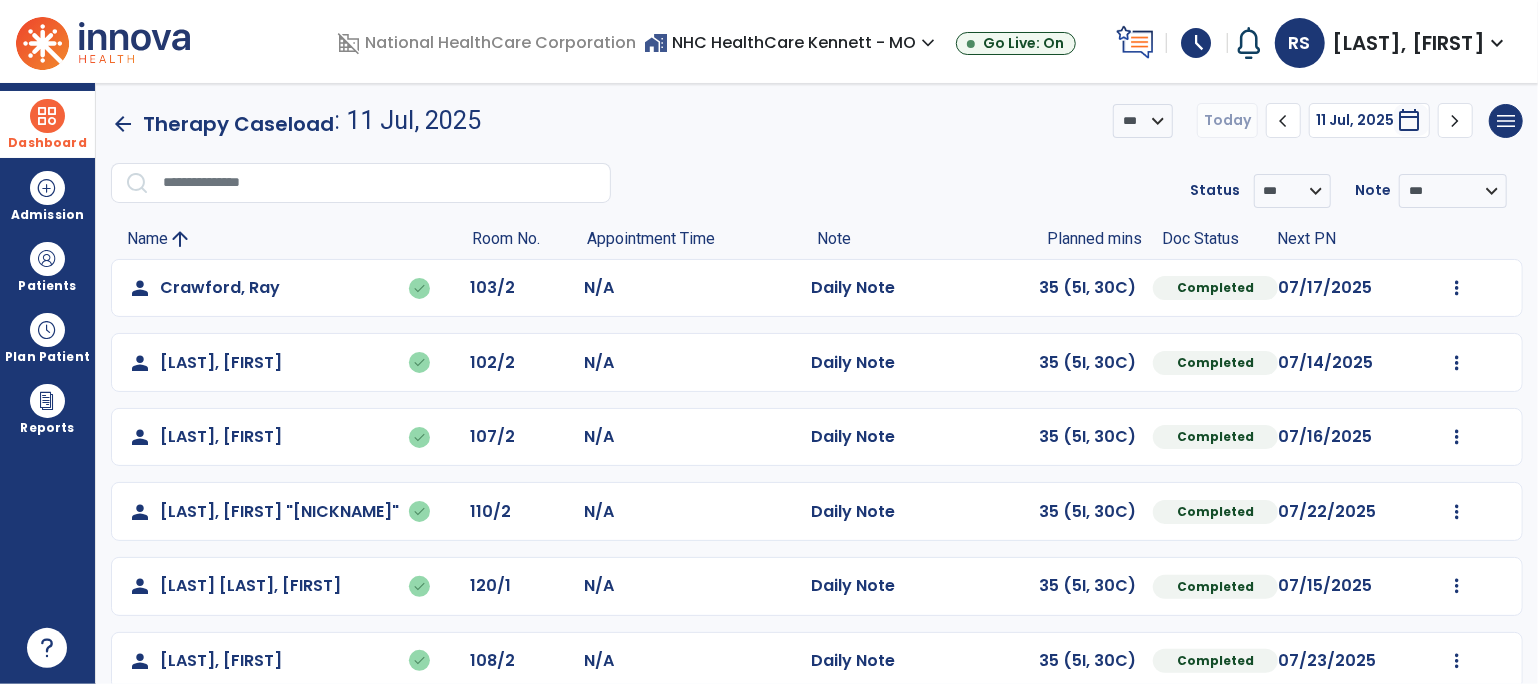 click on "[LAST], [FIRST]" at bounding box center (1409, 43) 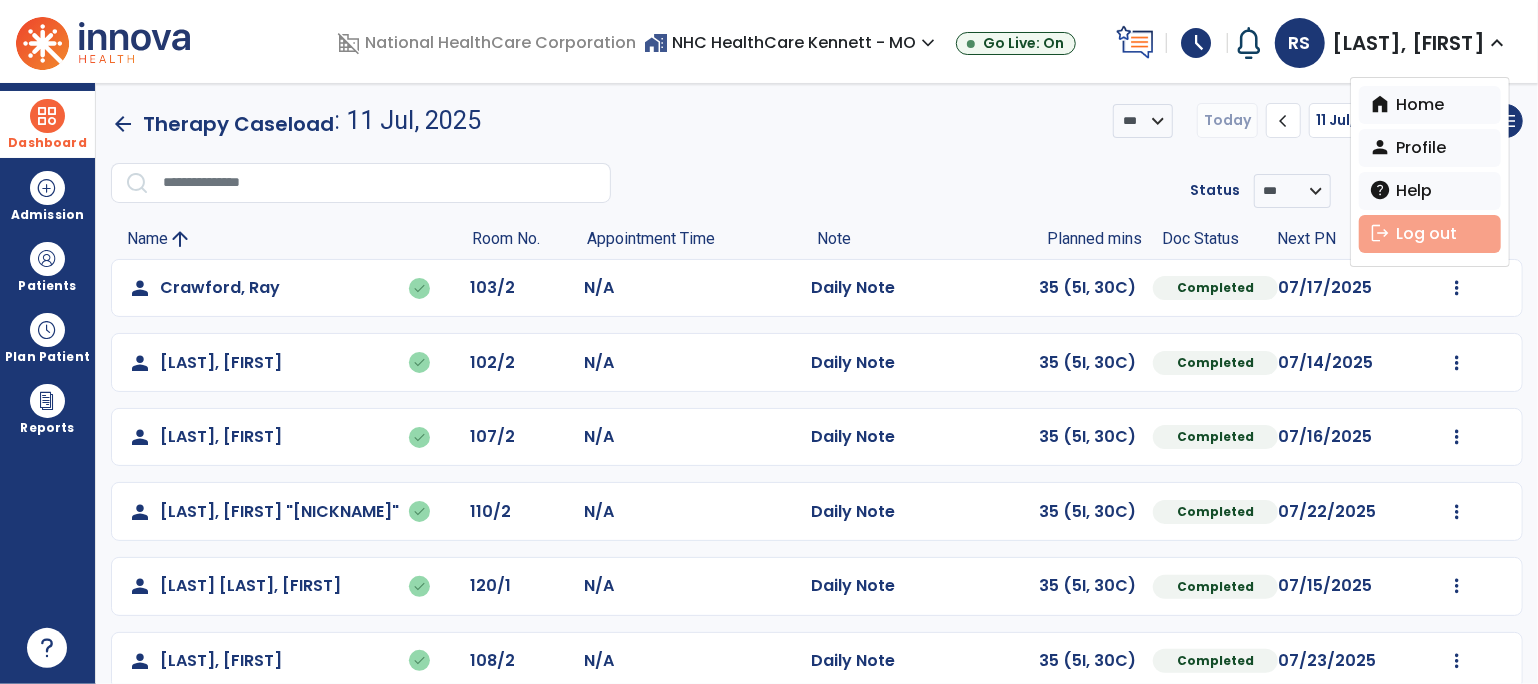 click on "logout   Log out" at bounding box center [1430, 234] 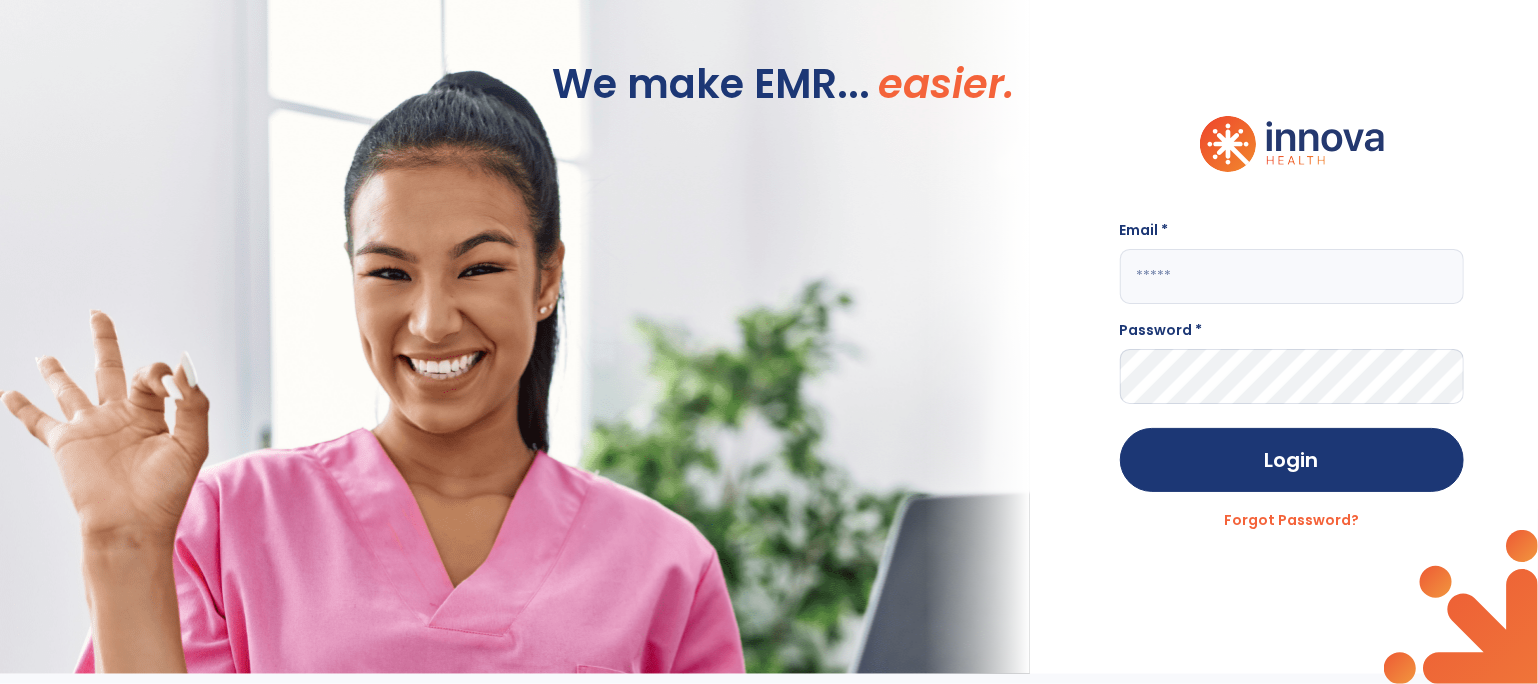 type on "**********" 